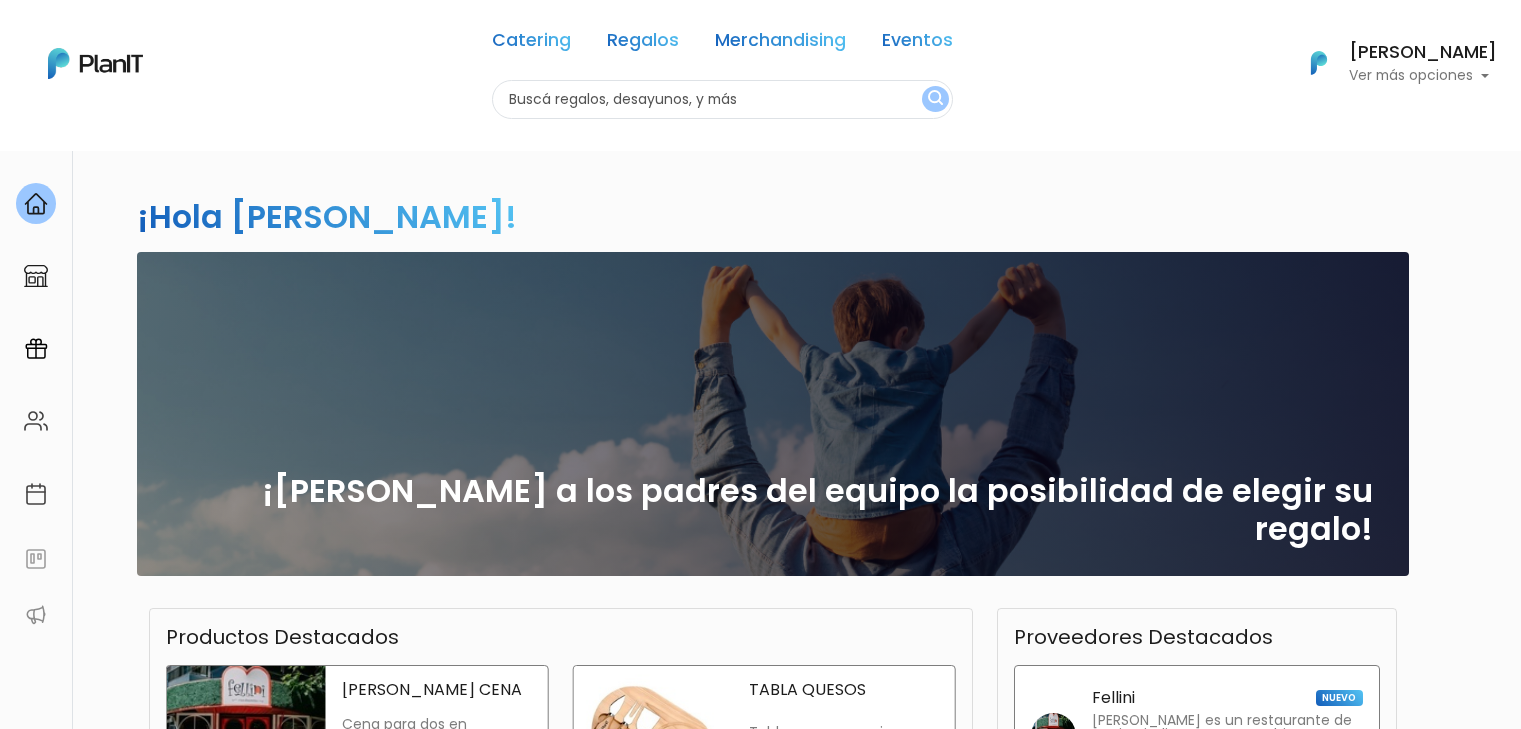 scroll, scrollTop: 0, scrollLeft: 0, axis: both 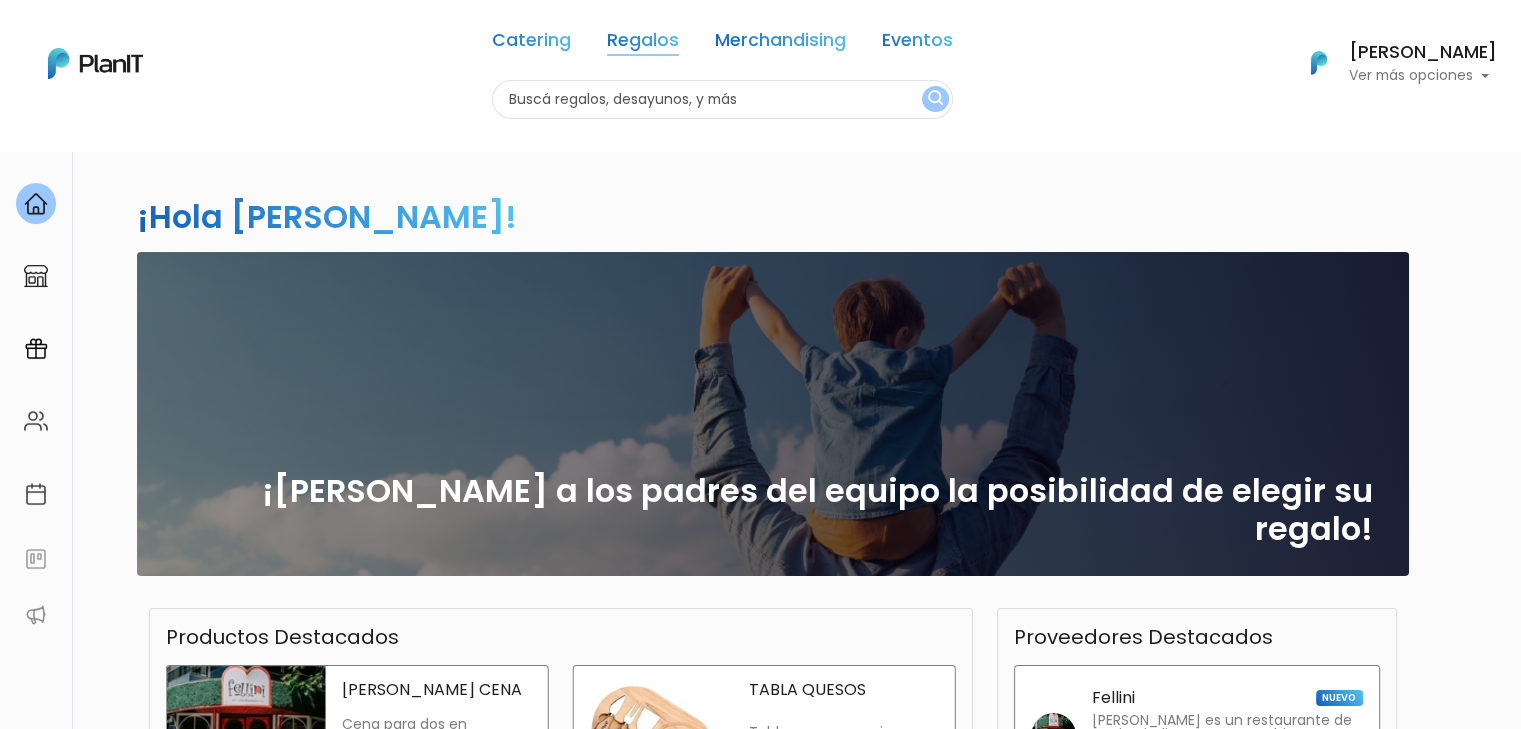 click on "Regalos" at bounding box center [643, 44] 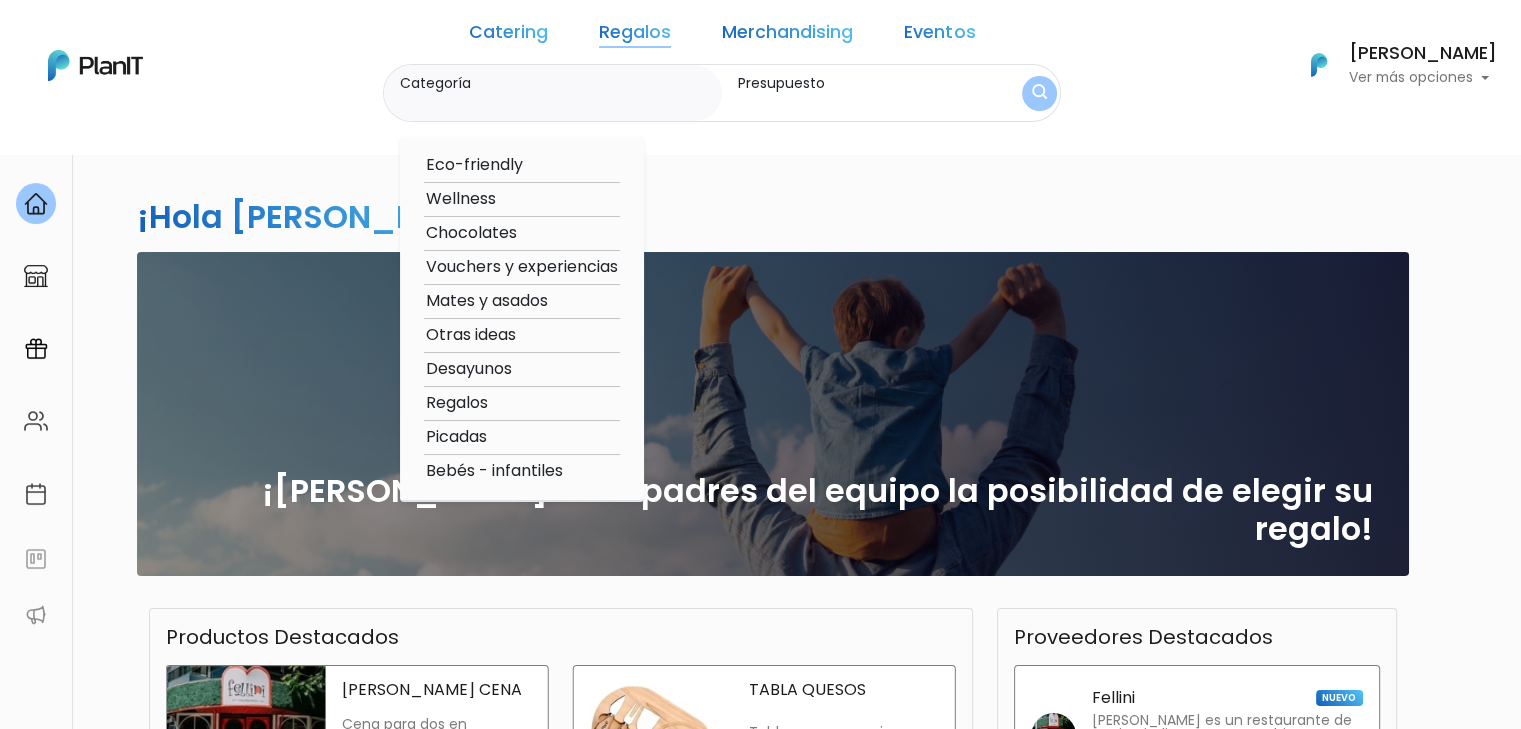 scroll, scrollTop: 0, scrollLeft: 0, axis: both 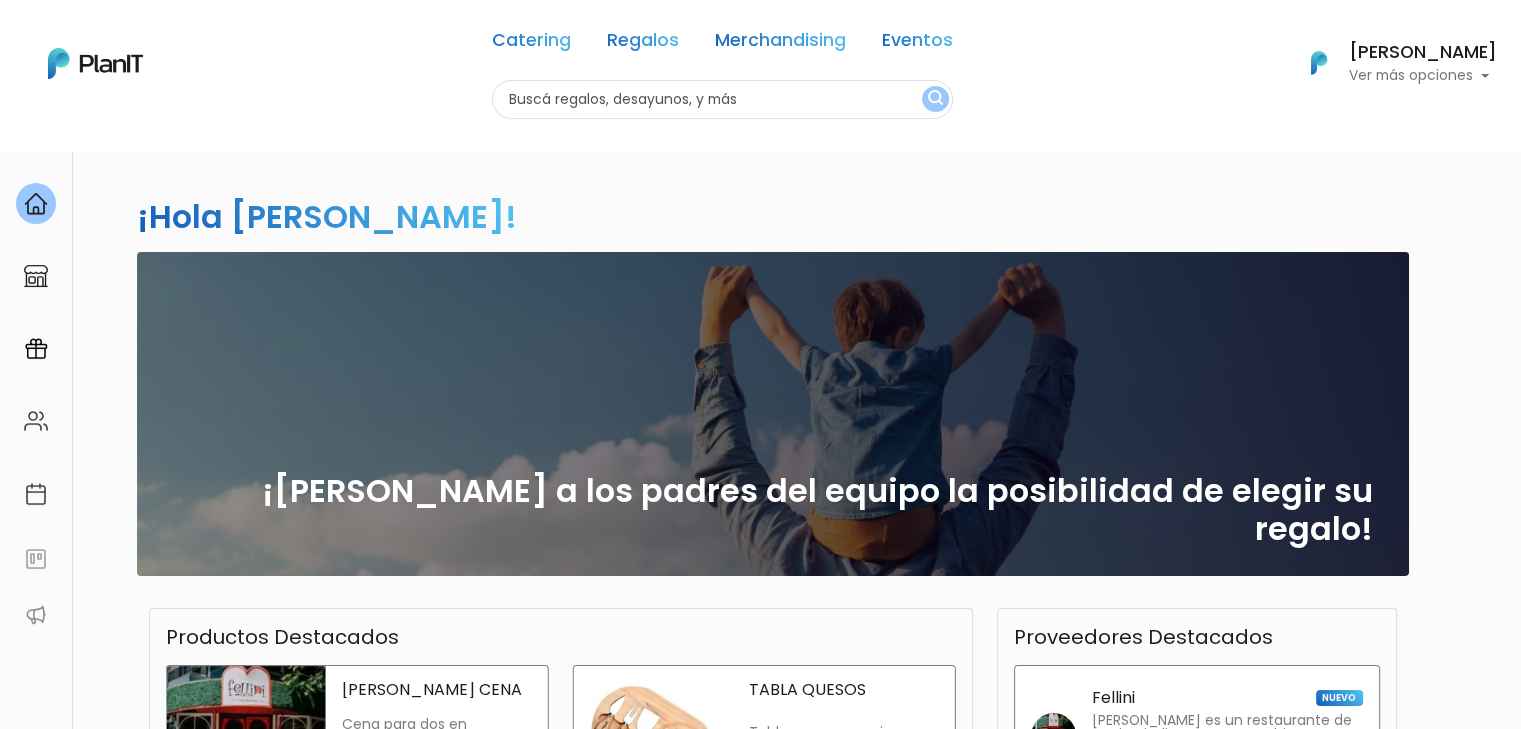 click at bounding box center (722, 99) 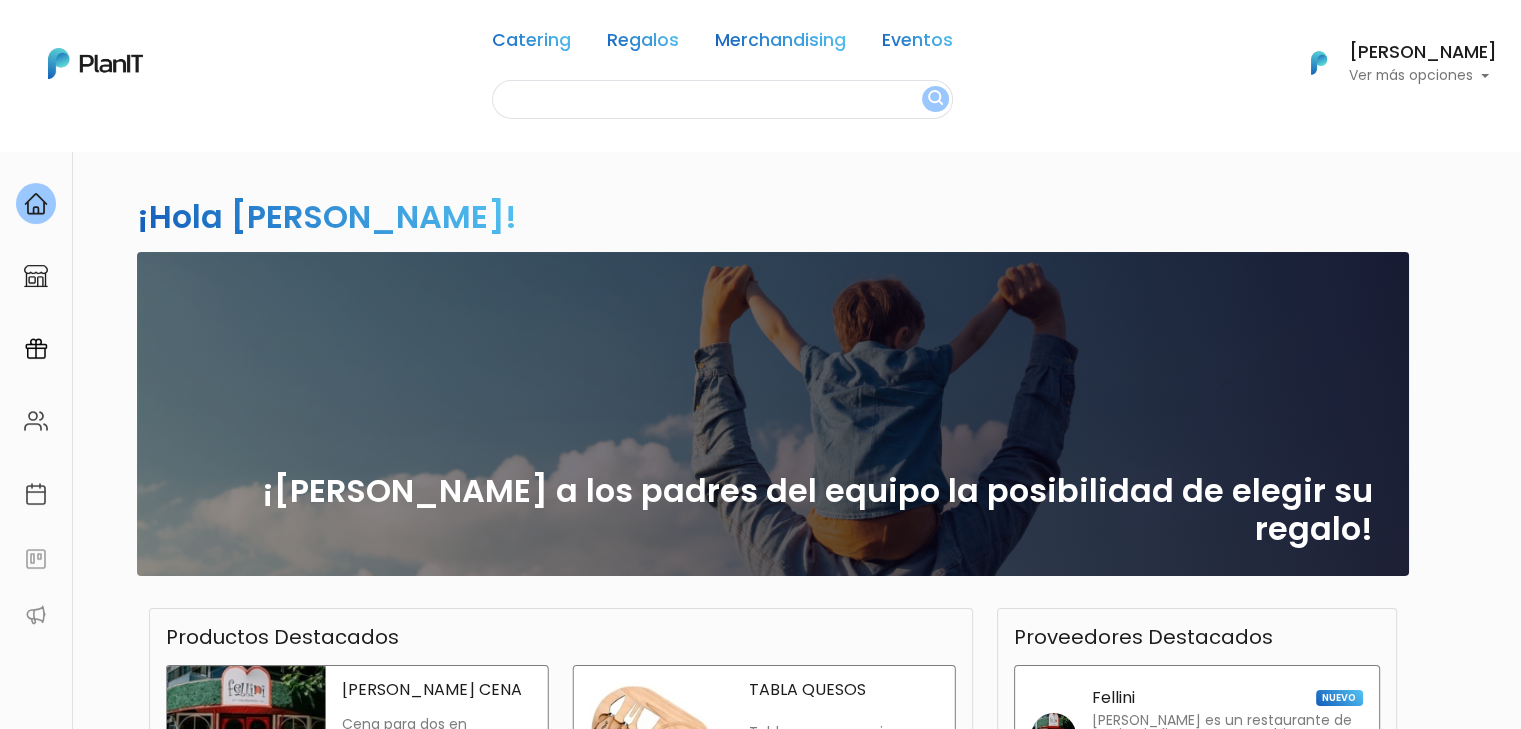click on "Regalos" at bounding box center [643, 44] 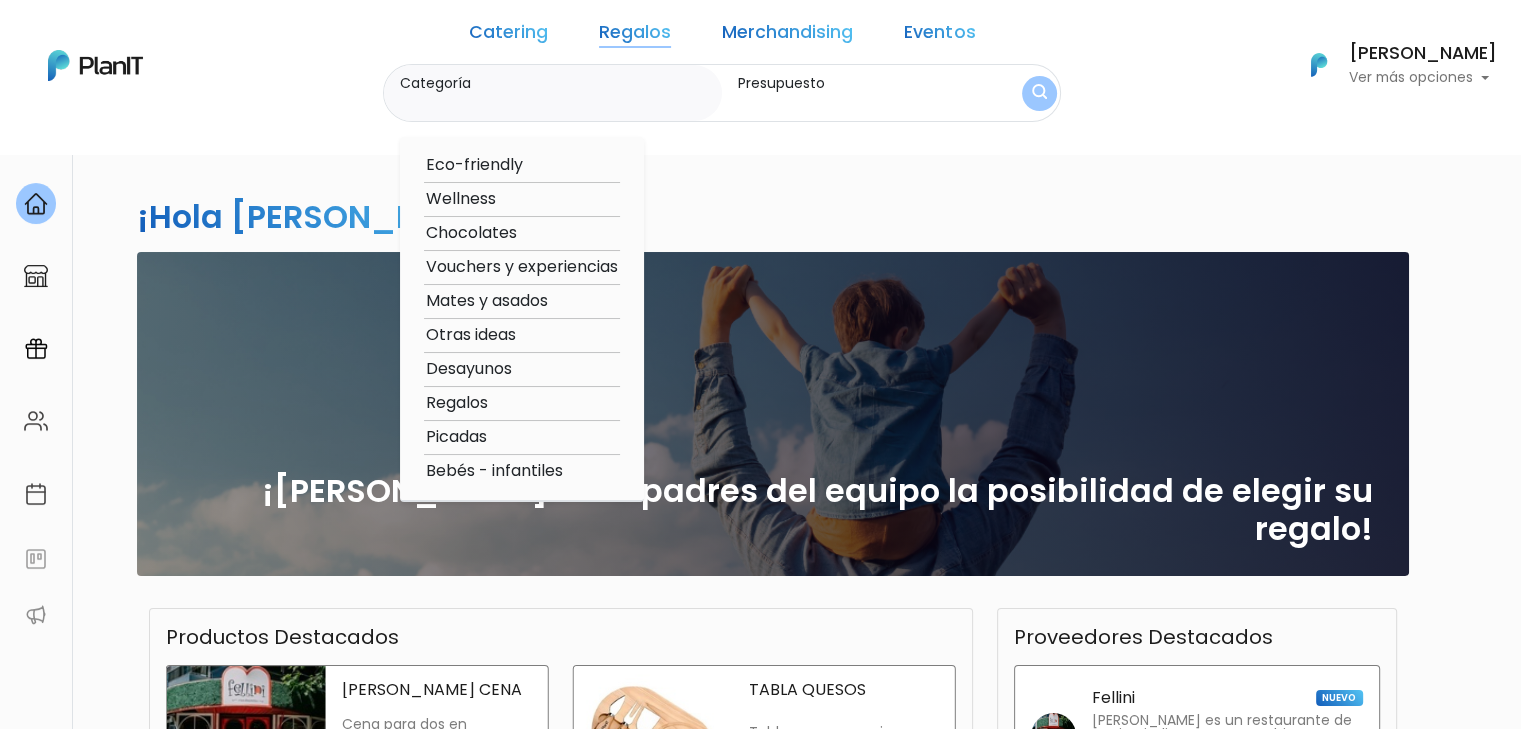 click on "Eco-friendly" at bounding box center [522, 165] 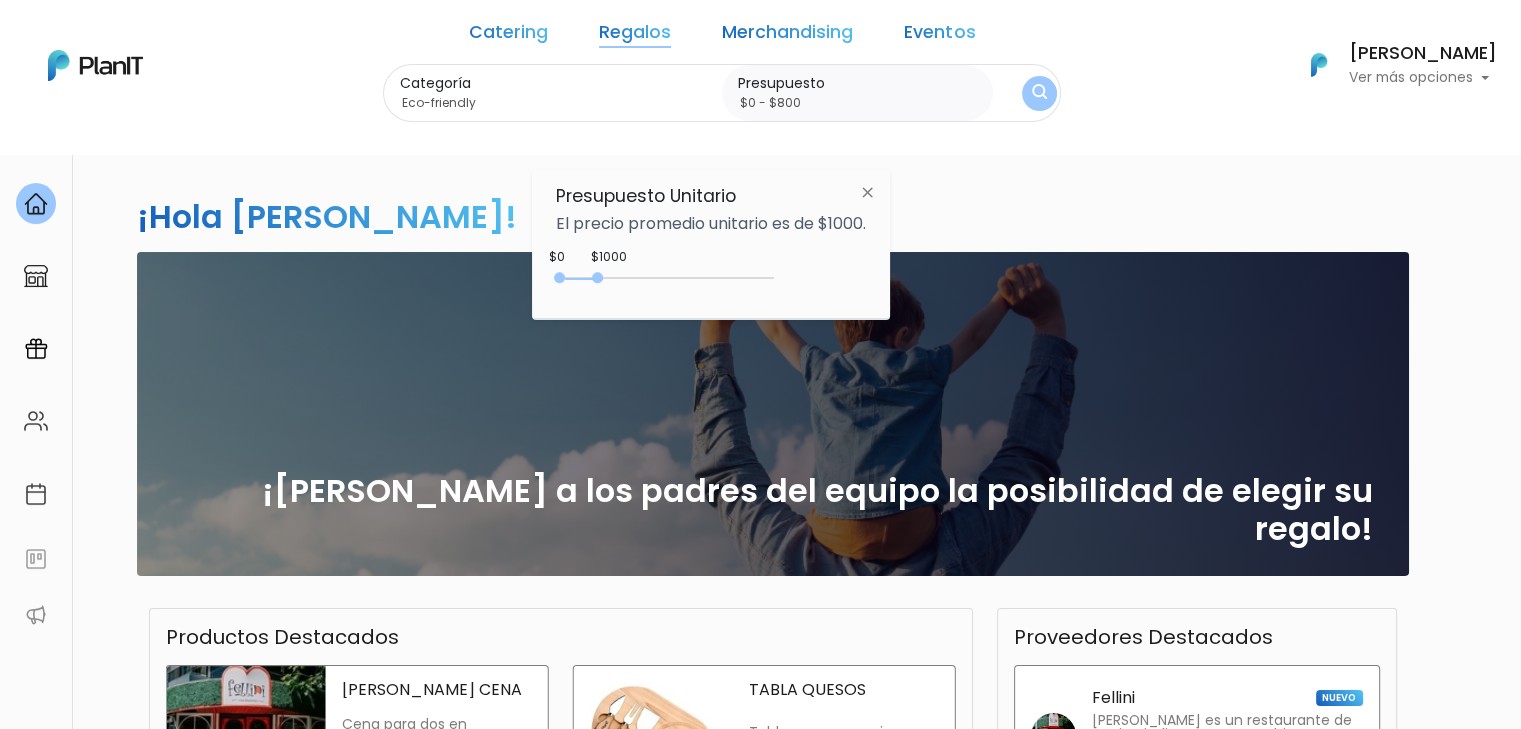 type on "$0 - $750" 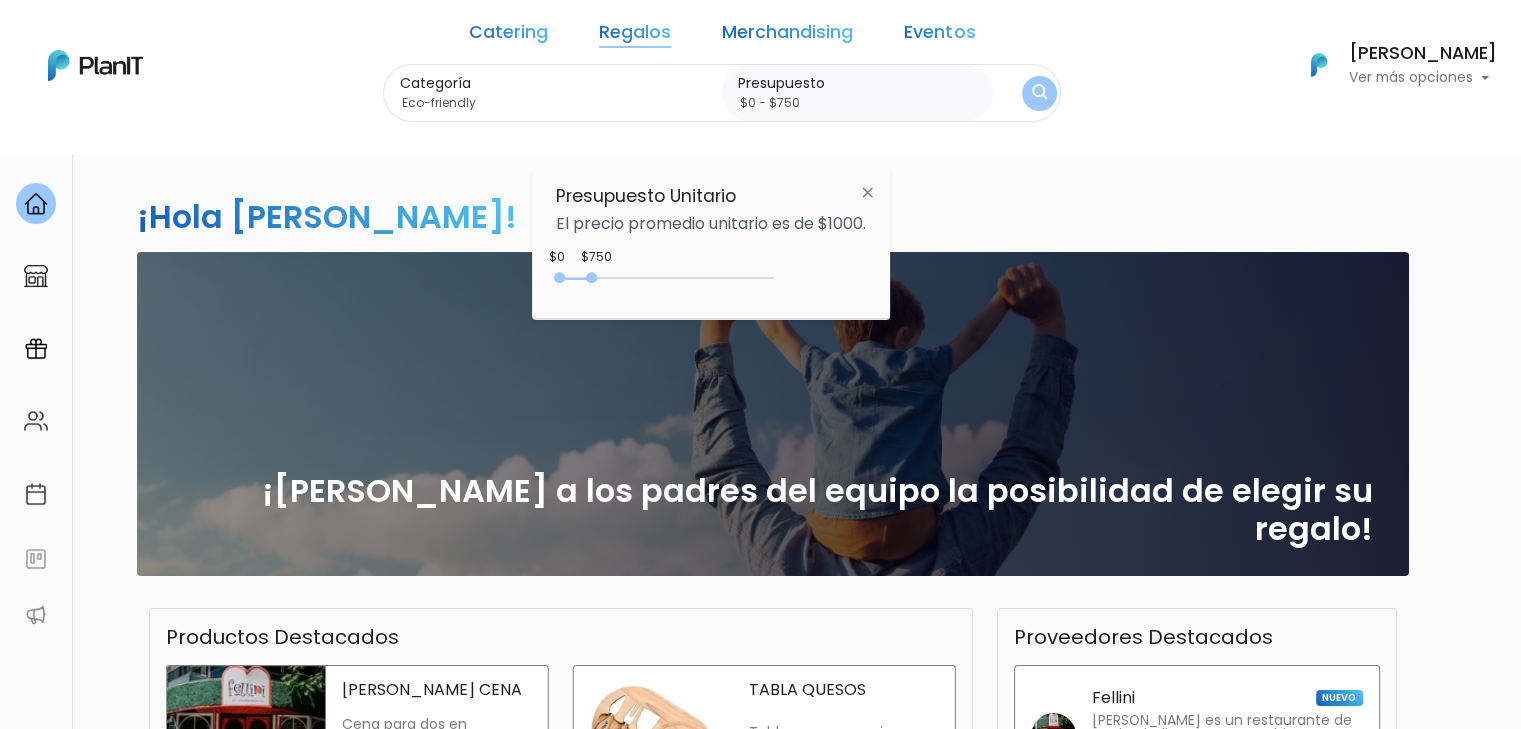 click on "0 : 750 0 750" at bounding box center [669, 282] 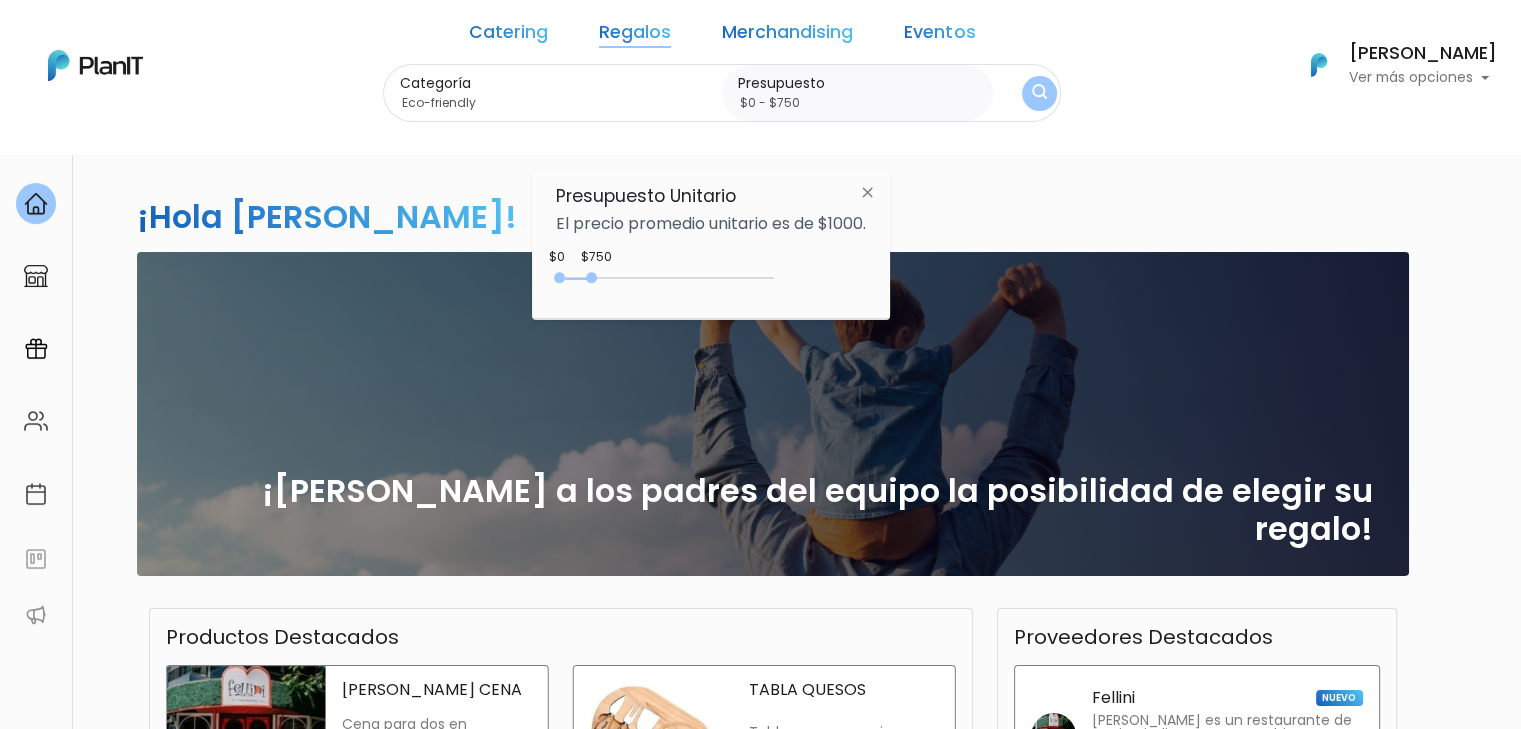 click on "Catering
Regalos
Merchandising
Eventos
Catering
Regalos
Merchandising
Eventos
Categoría
Eco-friendly
Eco-friendly Wellness Chocolates Vouchers y experiencias Mates y asados Otras ideas Desayunos Regalos Picadas Bebés - infantiles
Presupuesto
$0 - $750
Presupuesto Unitario
El precio promedio unitario es de $1000.
$750
$0
0 : 750 0 750 0,750
Mis Compras
Mi Lista
FAQs
Editar Información" at bounding box center (760, 65) 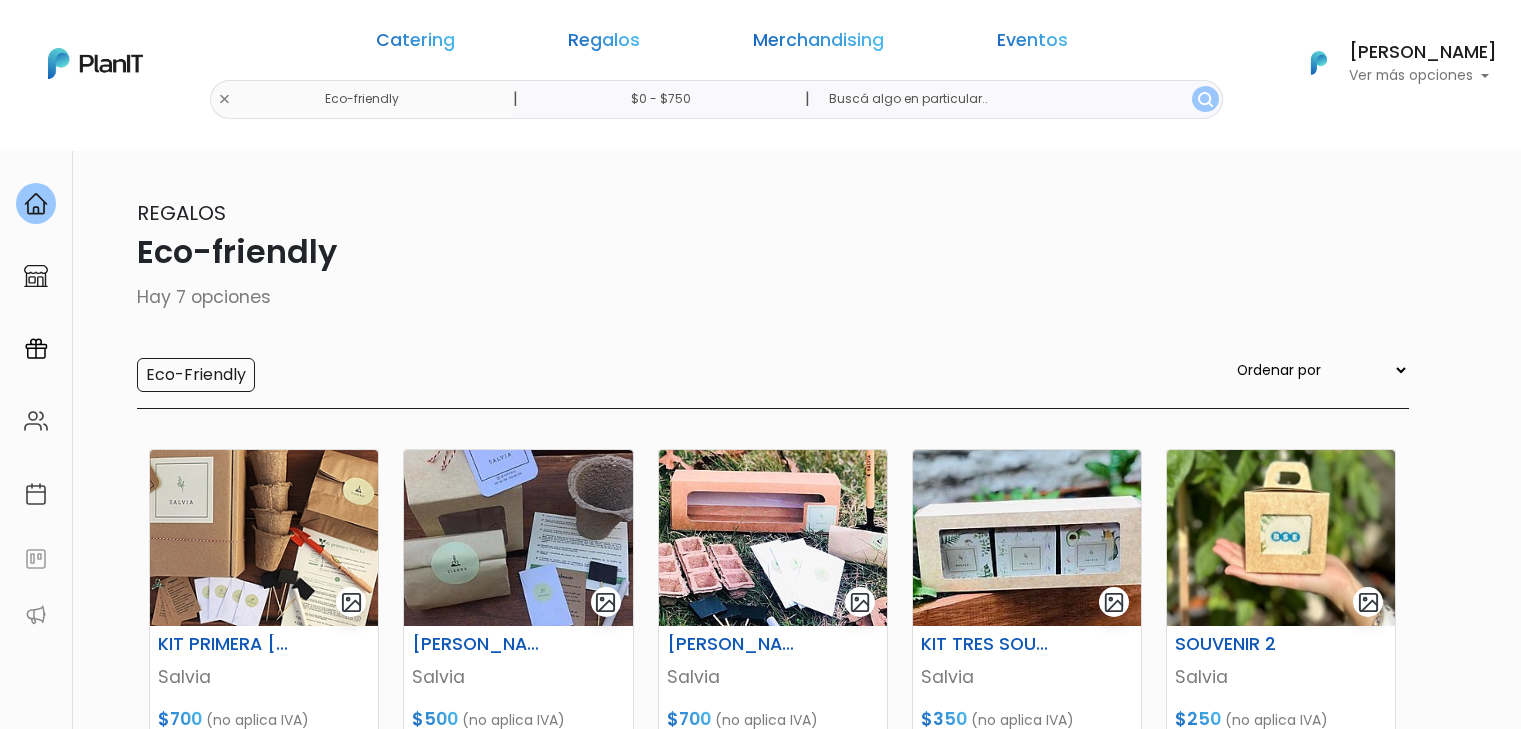 scroll, scrollTop: 0, scrollLeft: 0, axis: both 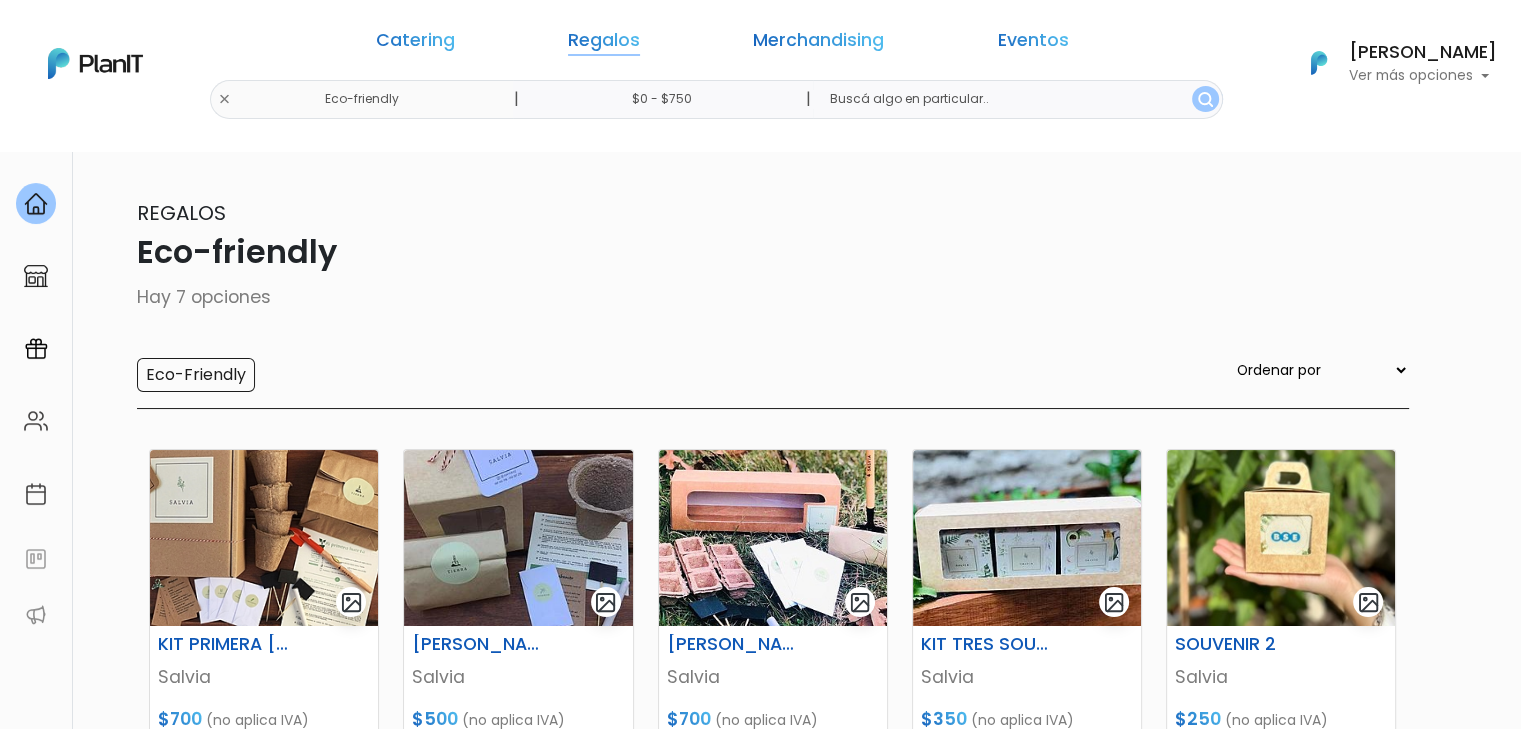 click on "Regalos" at bounding box center (604, 44) 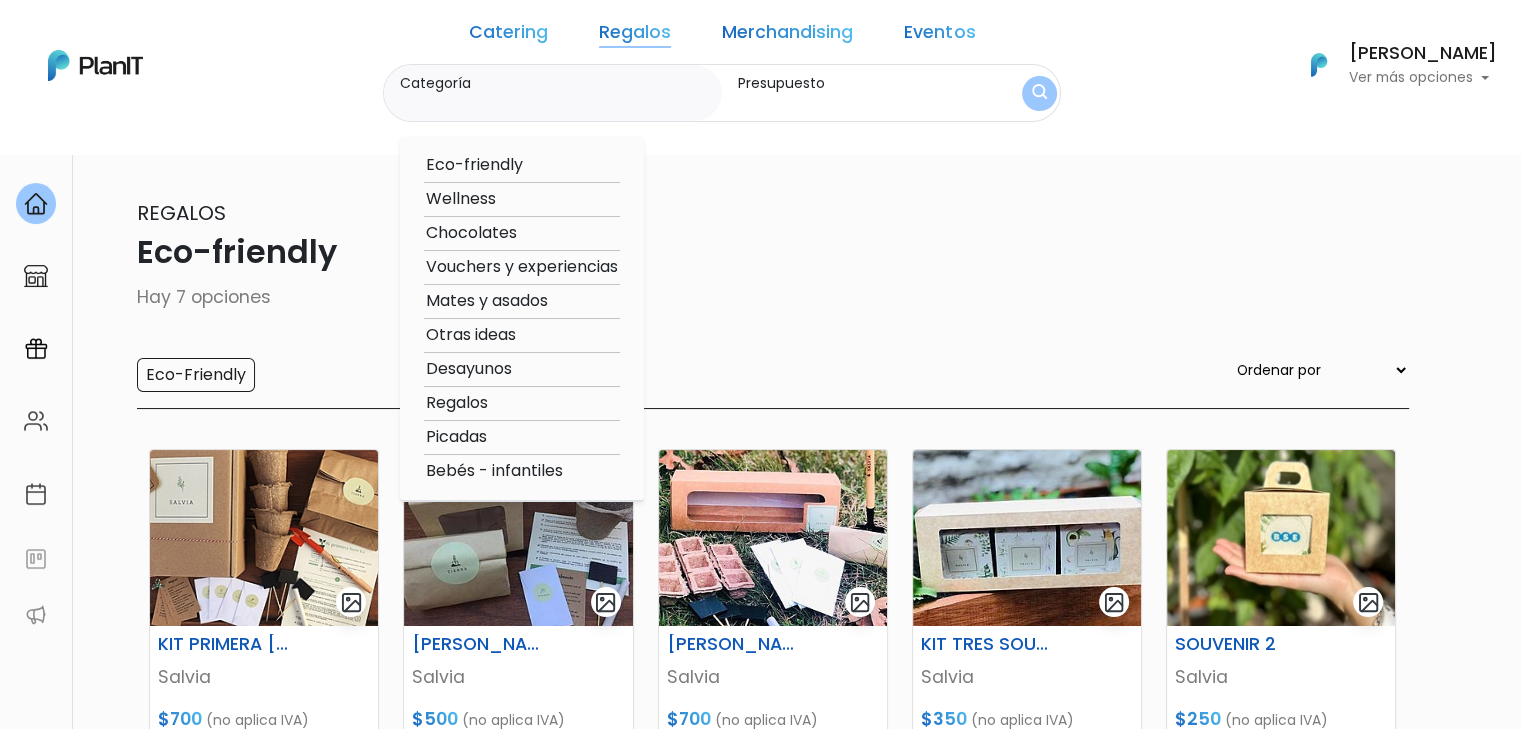 scroll, scrollTop: 0, scrollLeft: 0, axis: both 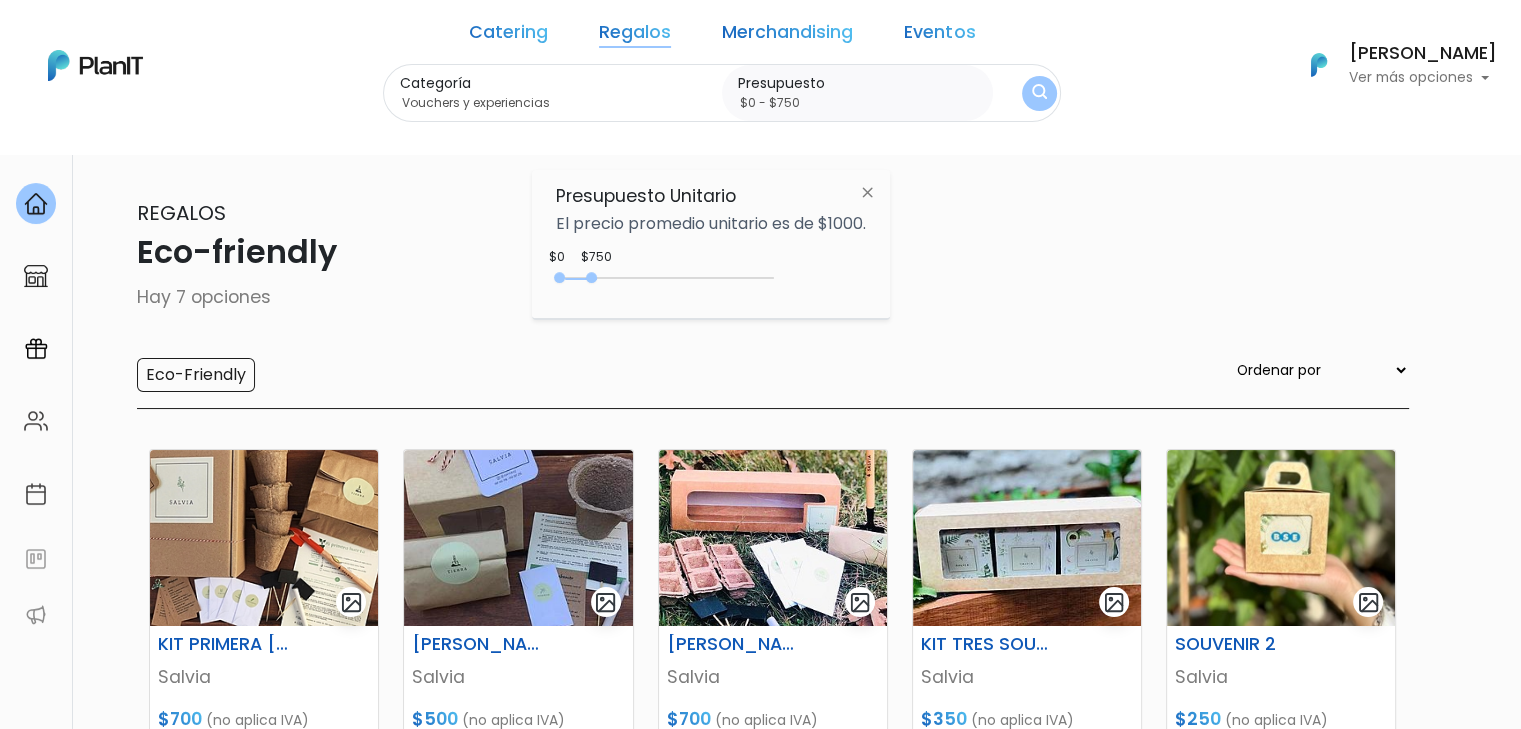 click on "Categoría
Vouchers y experiencias
Eco-friendly Wellness Chocolates Vouchers y experiencias Mates y asados Otras ideas Desayunos Regalos Picadas Bebés - infantiles
Presupuesto
$0 - $750" at bounding box center (722, 93) 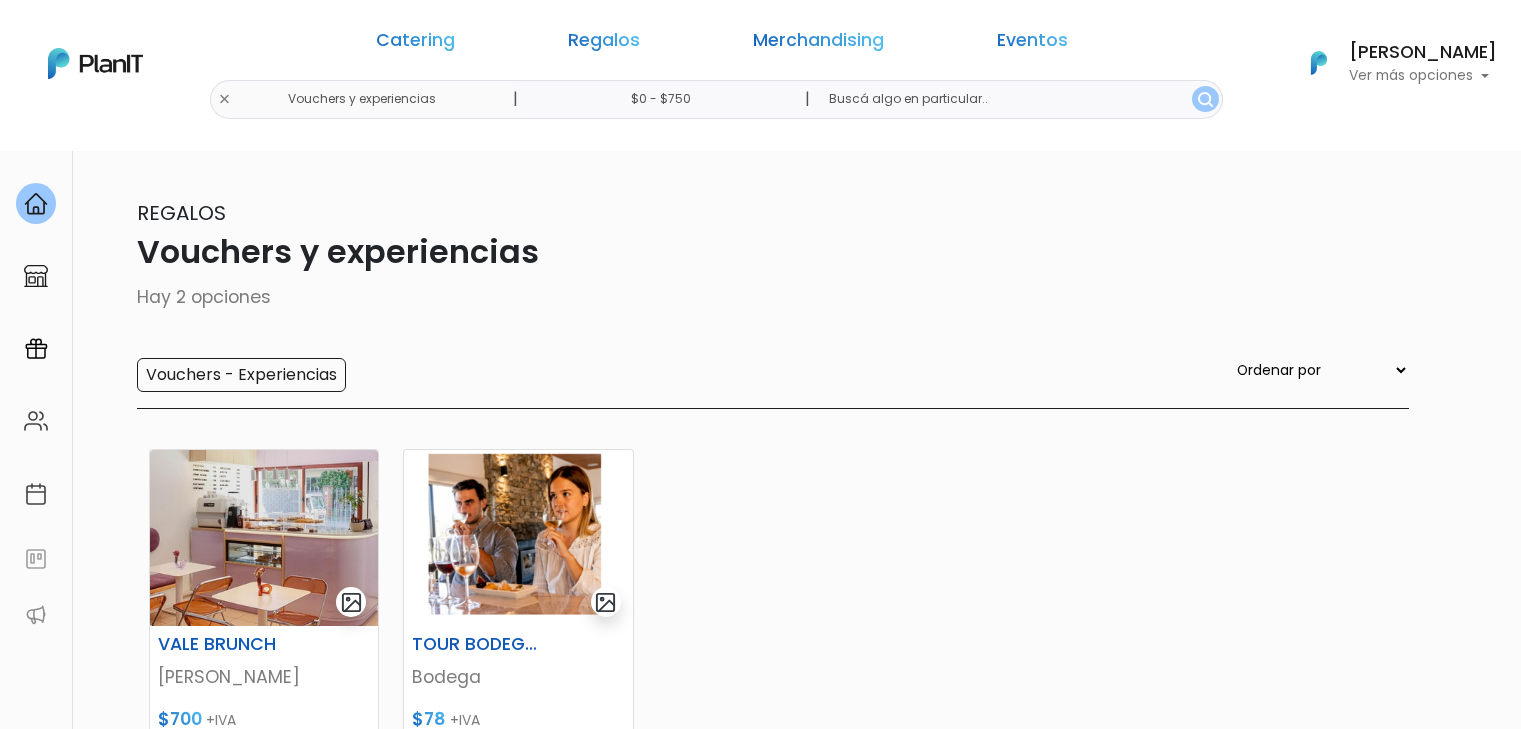 scroll, scrollTop: 0, scrollLeft: 0, axis: both 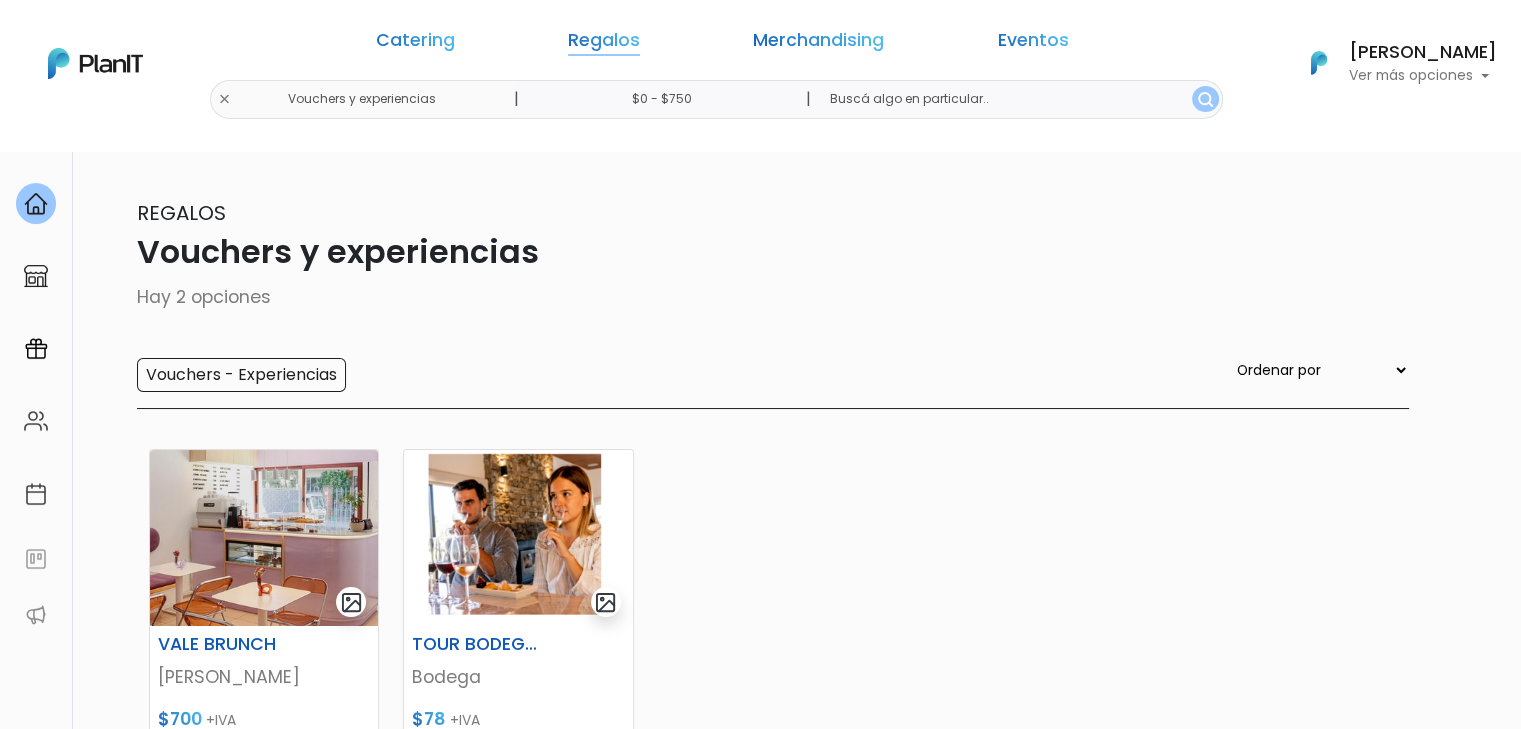 click on "Regalos" at bounding box center (604, 44) 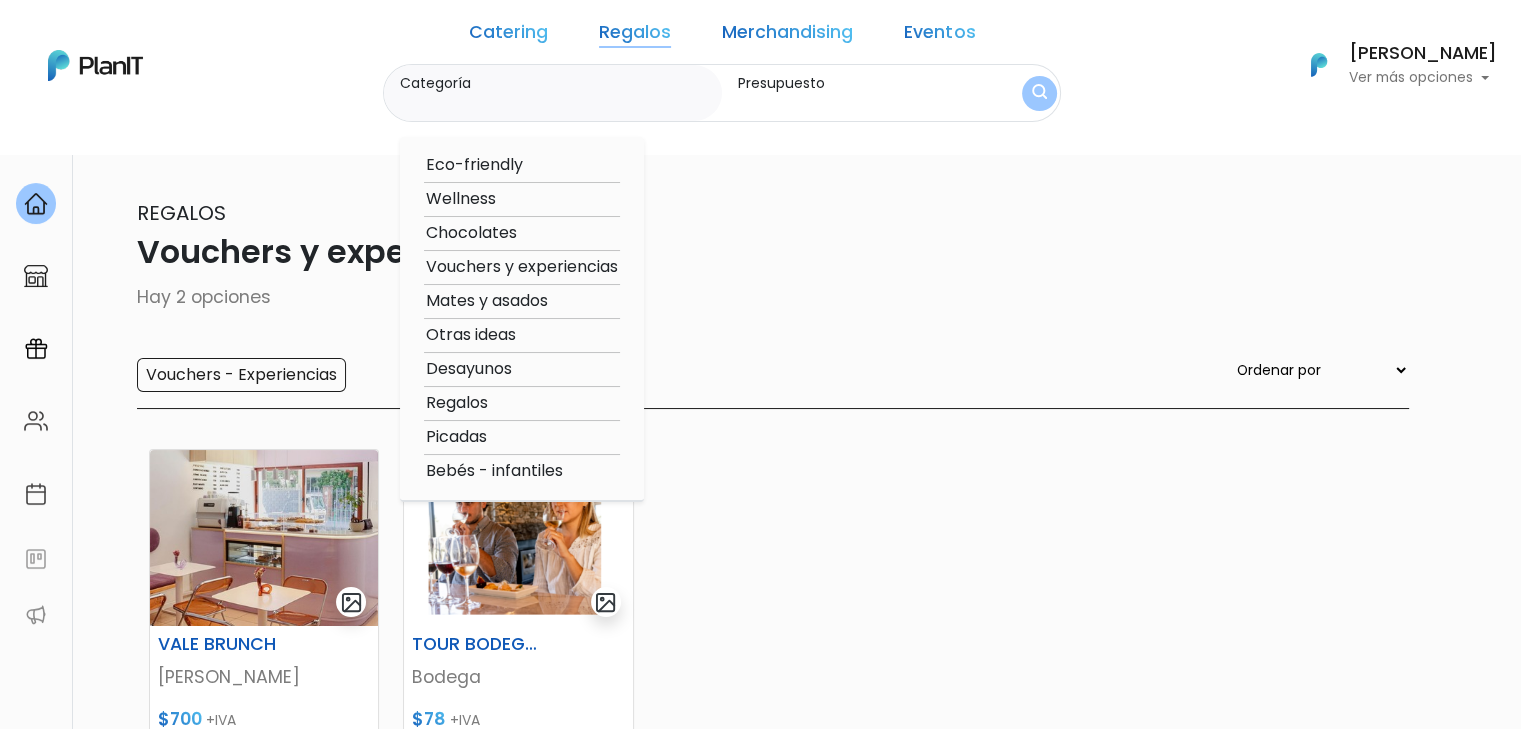 click on "Vouchers y experiencias" at bounding box center [522, 267] 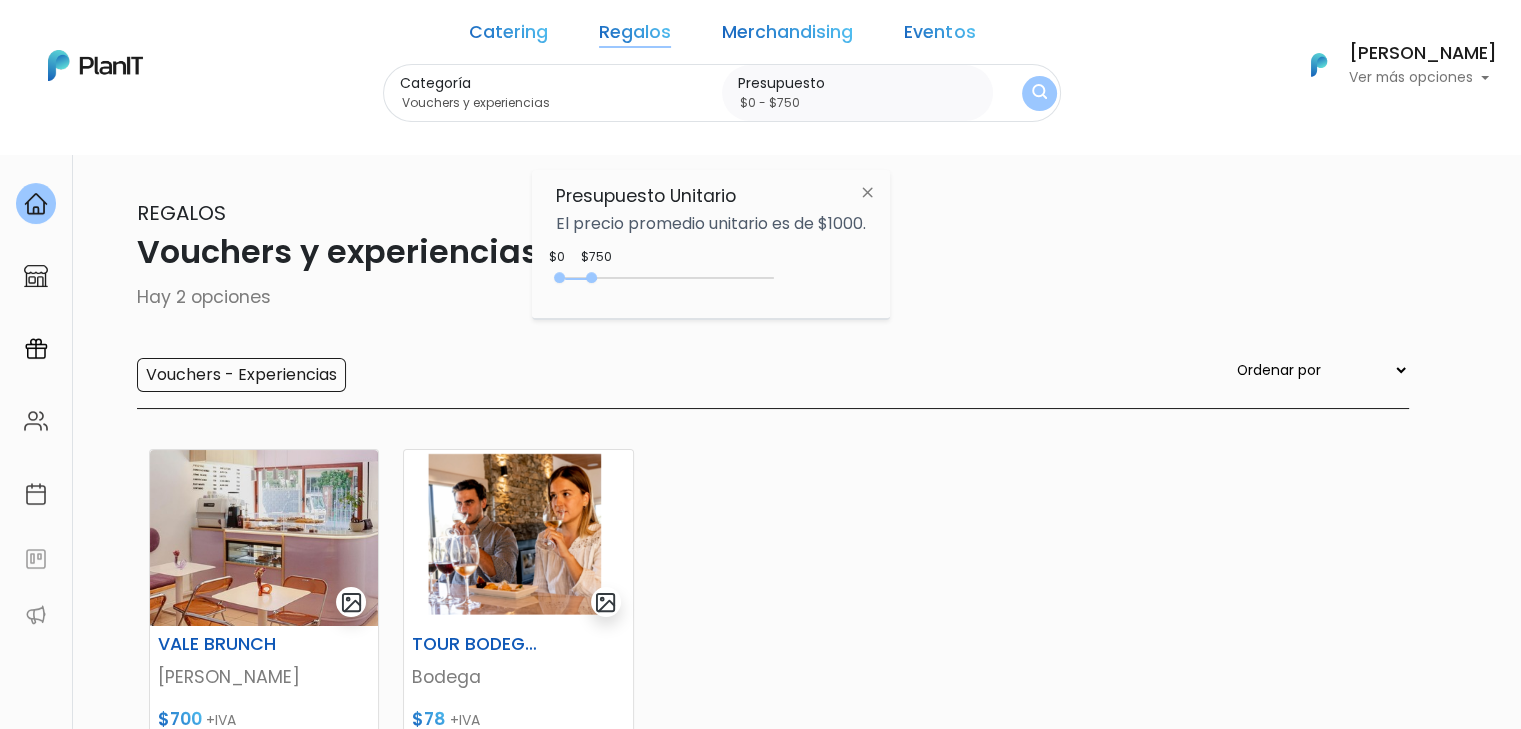 scroll, scrollTop: 0, scrollLeft: 0, axis: both 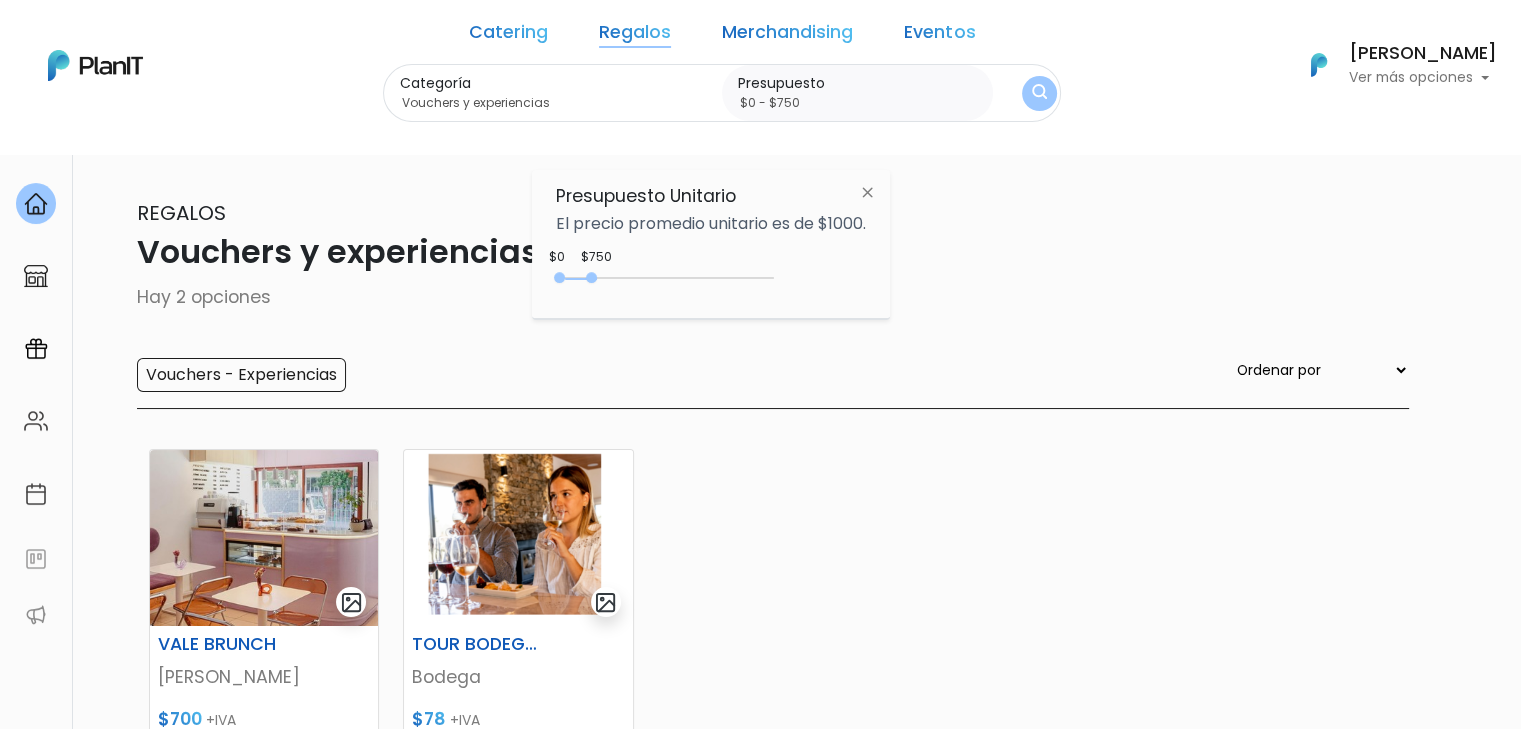 click on "2 resultados
Regalos
Vouchers y experiencias
Hay 2 opciones
Vouchers - Experiencias
Ordenar por Menor Precio
Mayor Precio
Reviews
Últimos ingresos
VALE BRUNCH
Filipa
$700
+IVA
TOUR BODEGA PARA DOS PERSONAS
Bodega
$78" at bounding box center (761, 524) 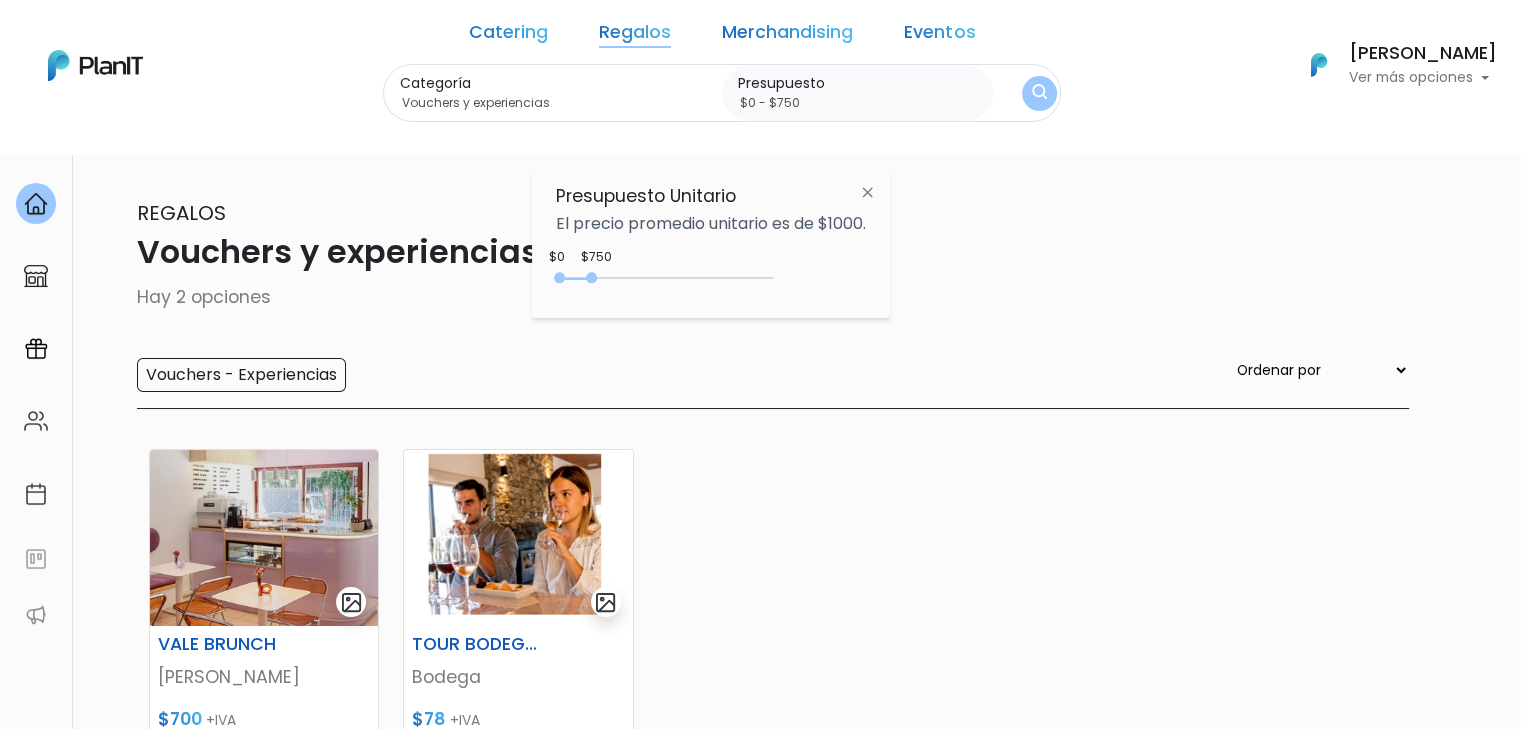 click on "Regalos" at bounding box center (635, 36) 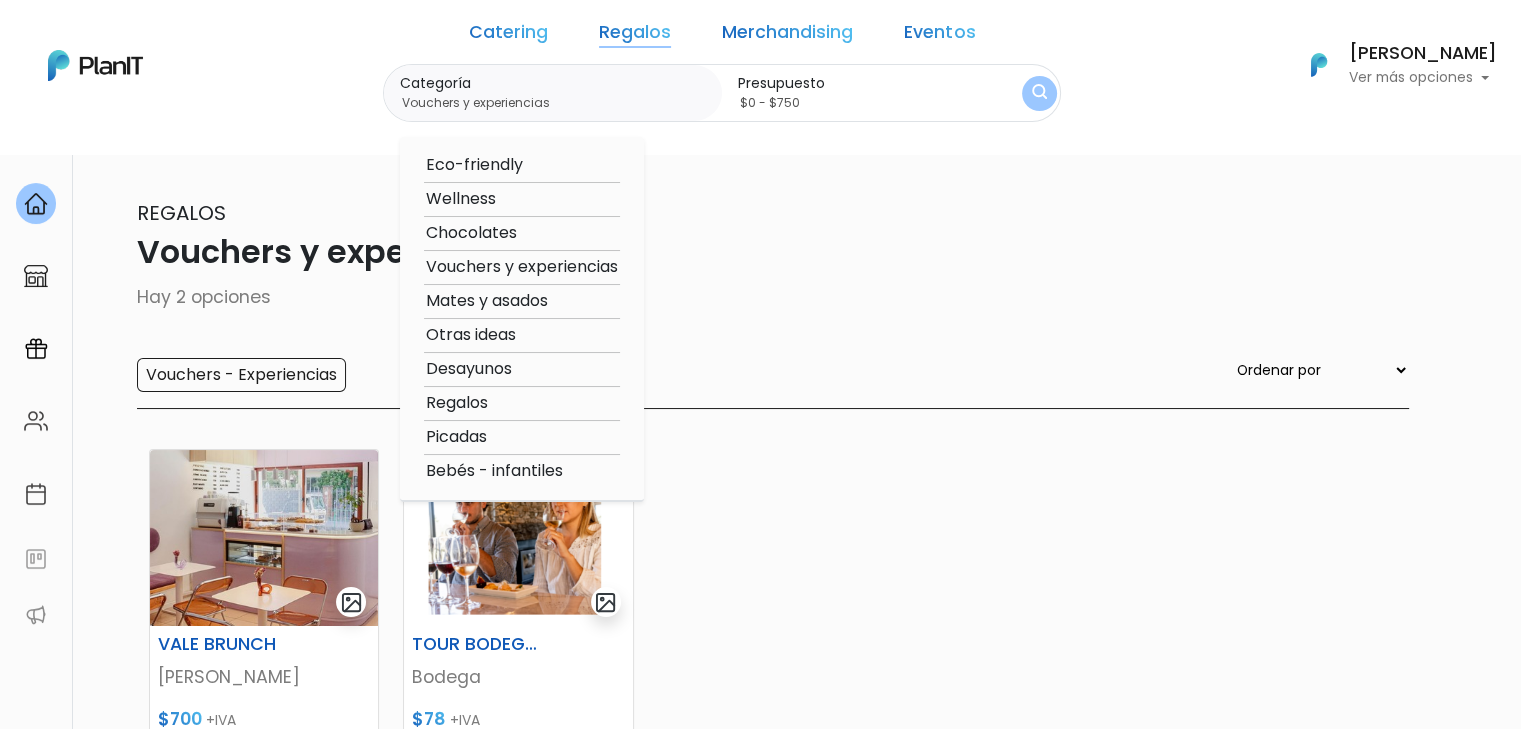 click on "Otras ideas" at bounding box center (522, 335) 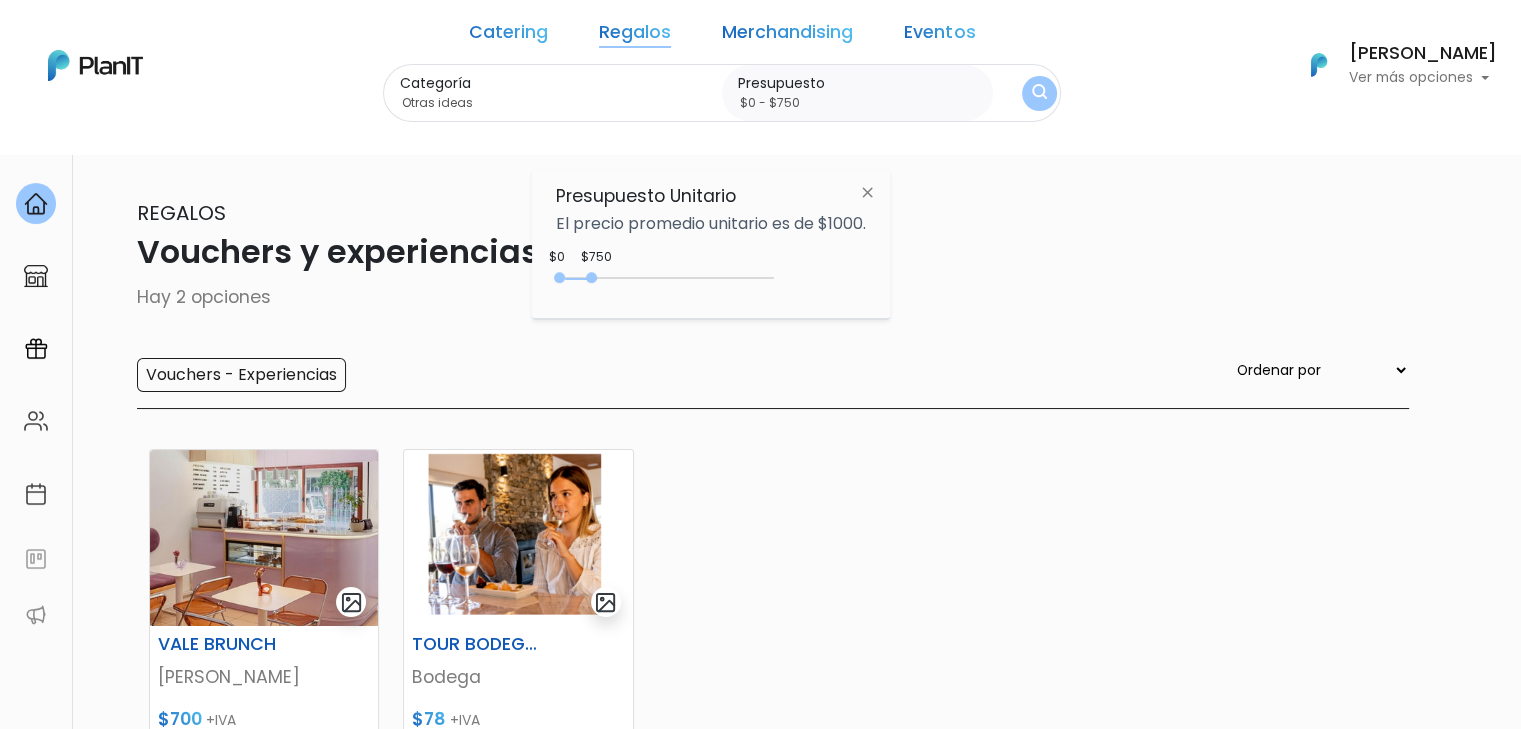 click on "Categoría
Otras ideas
Eco-friendly Wellness Chocolates Vouchers y experiencias Mates y asados Otras ideas Desayunos Regalos Picadas Bebés - infantiles
Presupuesto
$0 - $750" at bounding box center (722, 93) 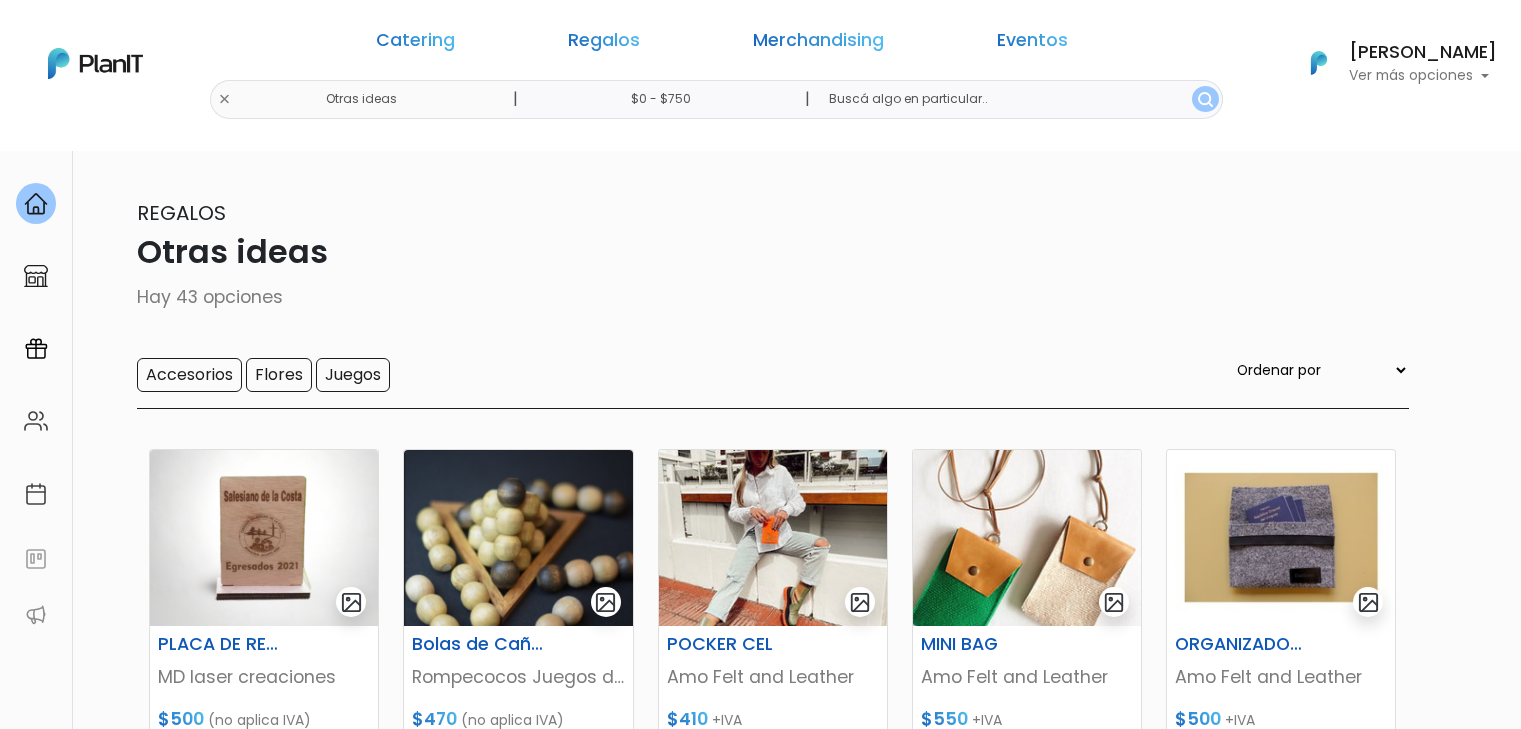 scroll, scrollTop: 0, scrollLeft: 0, axis: both 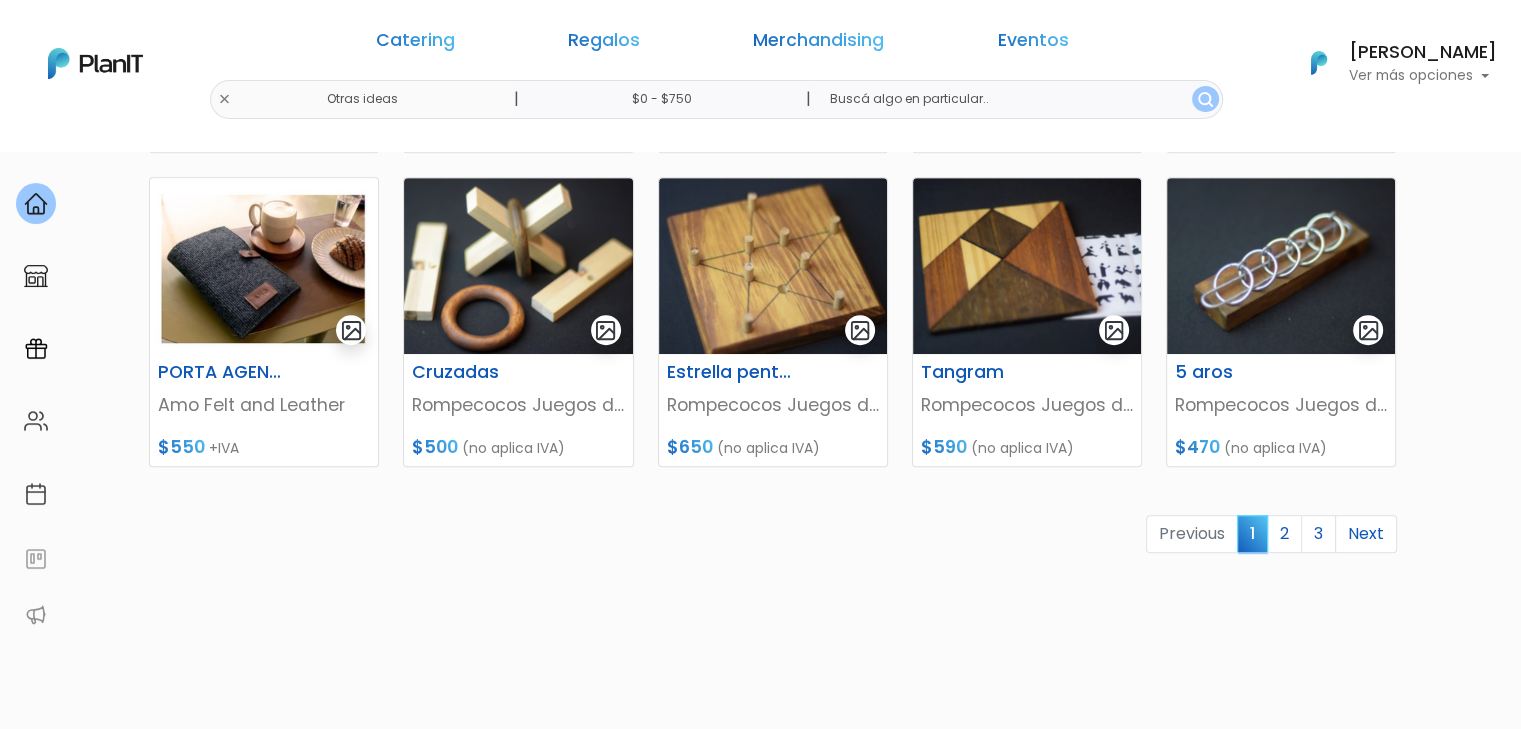 click on "PLAN IT   Ya probaste PlanitGO? Vas a poder automatizarlas acciones de todo el año. Escribinos para saber más!" at bounding box center (1323, 1953) 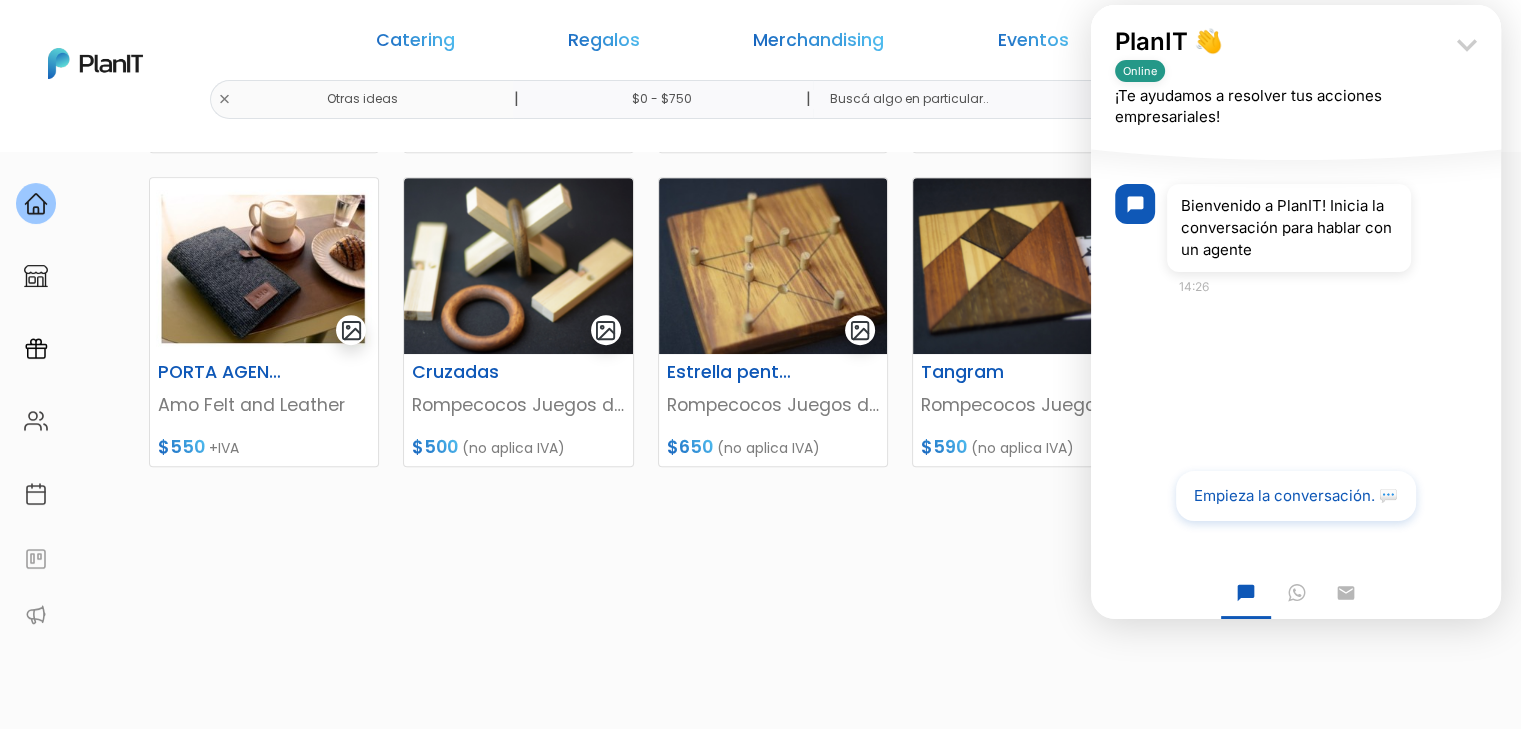 click on "keyboard_arrow_down" at bounding box center [1467, 45] 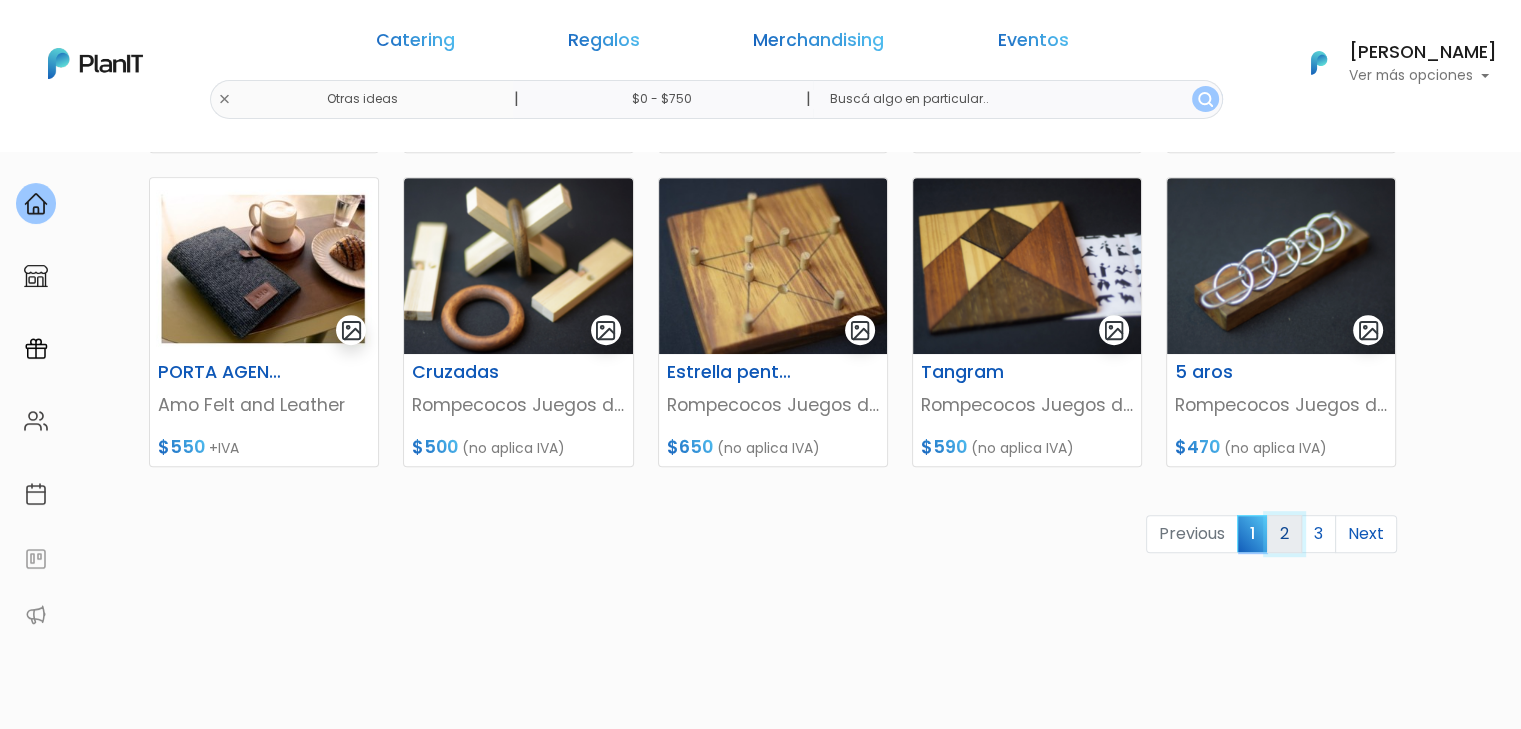 click on "2" at bounding box center [1284, 534] 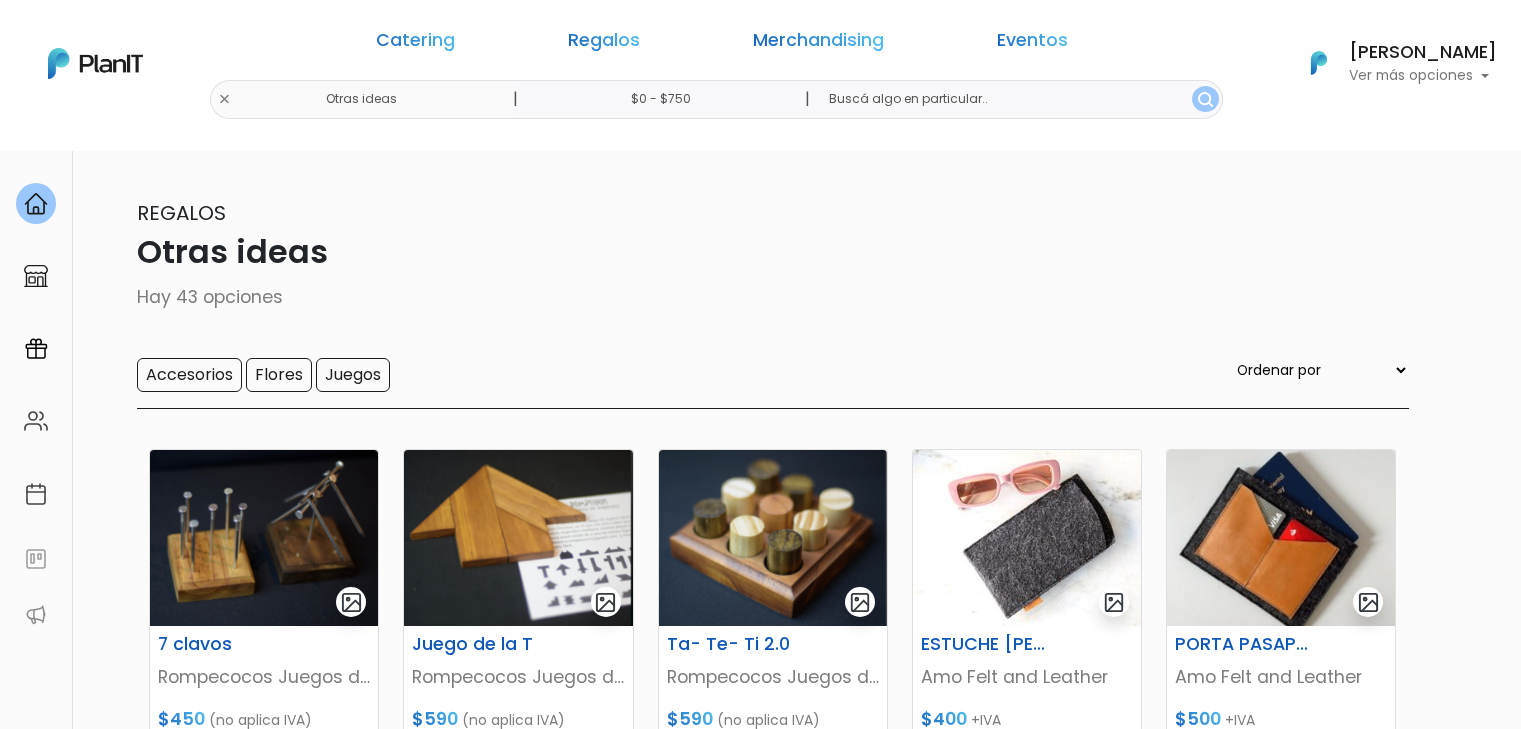 scroll, scrollTop: 0, scrollLeft: 0, axis: both 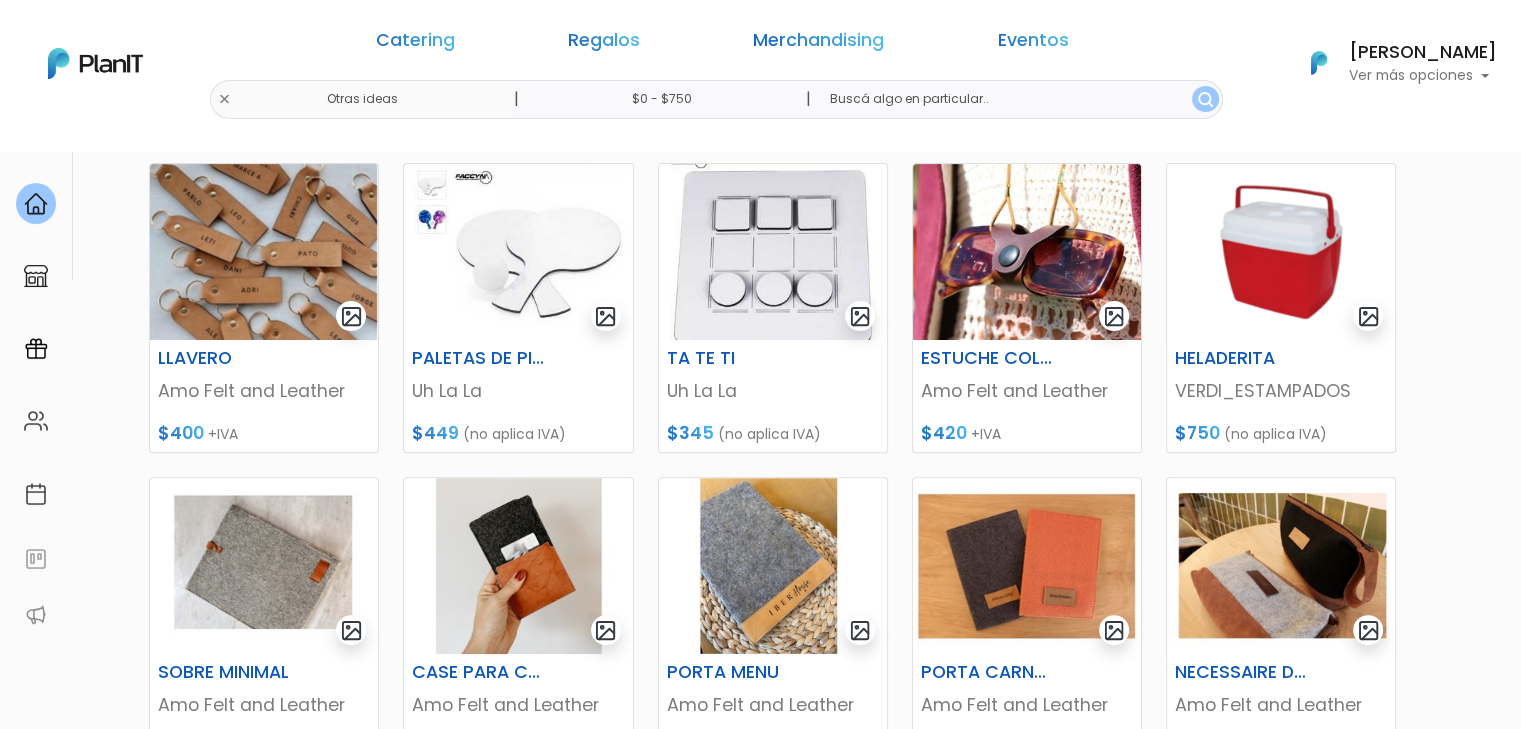 click on "keyboard_arrow_down" at bounding box center (1446, 1917) 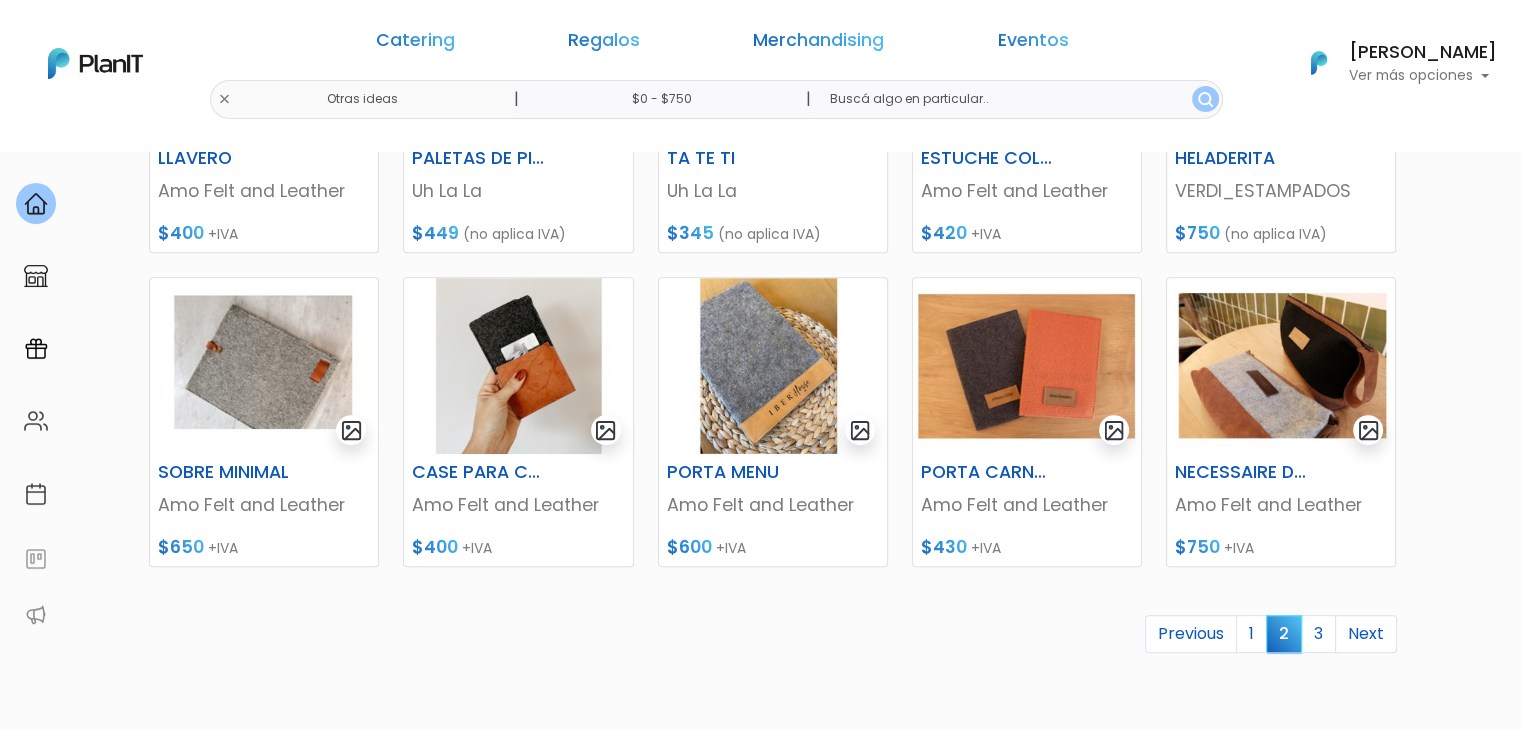 scroll, scrollTop: 900, scrollLeft: 0, axis: vertical 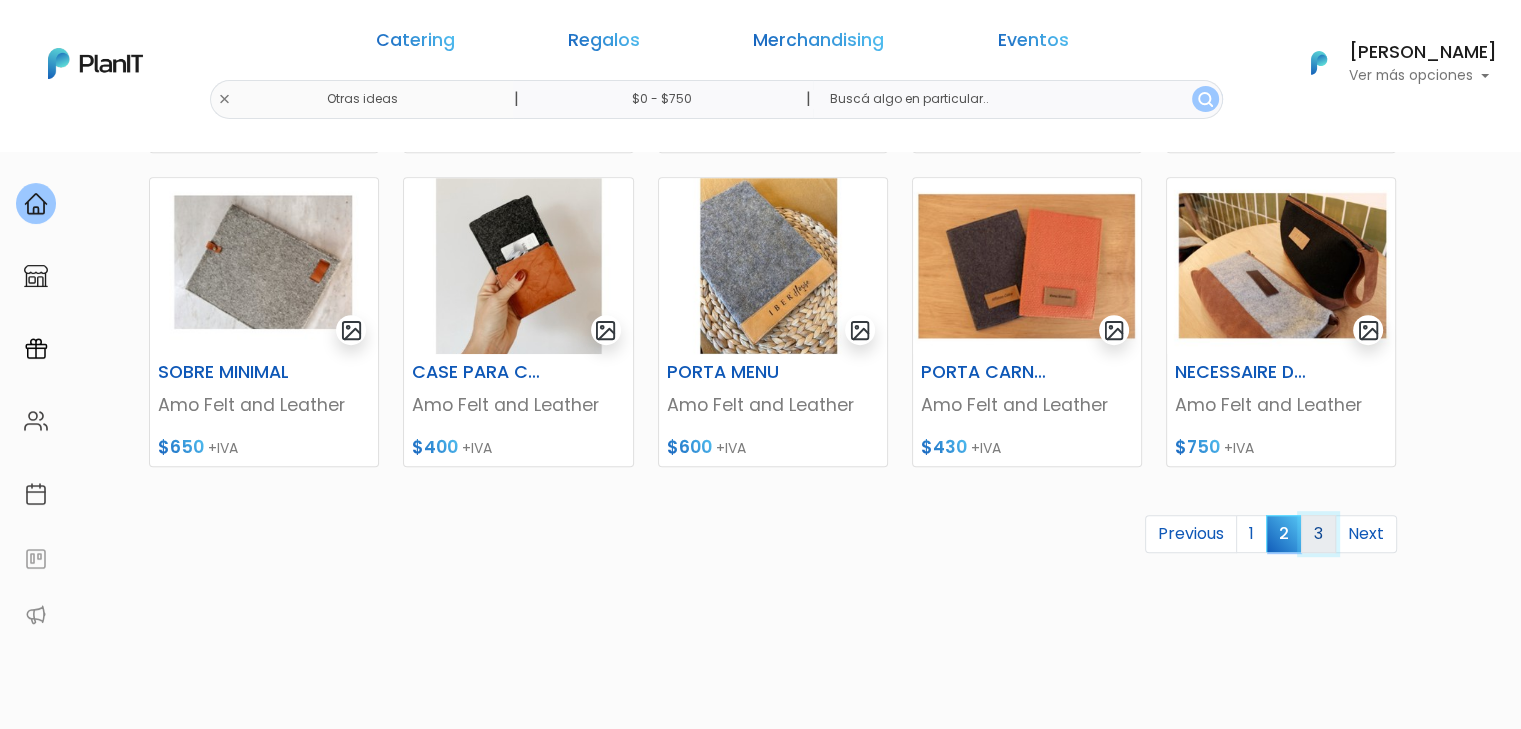click on "3" at bounding box center (1318, 534) 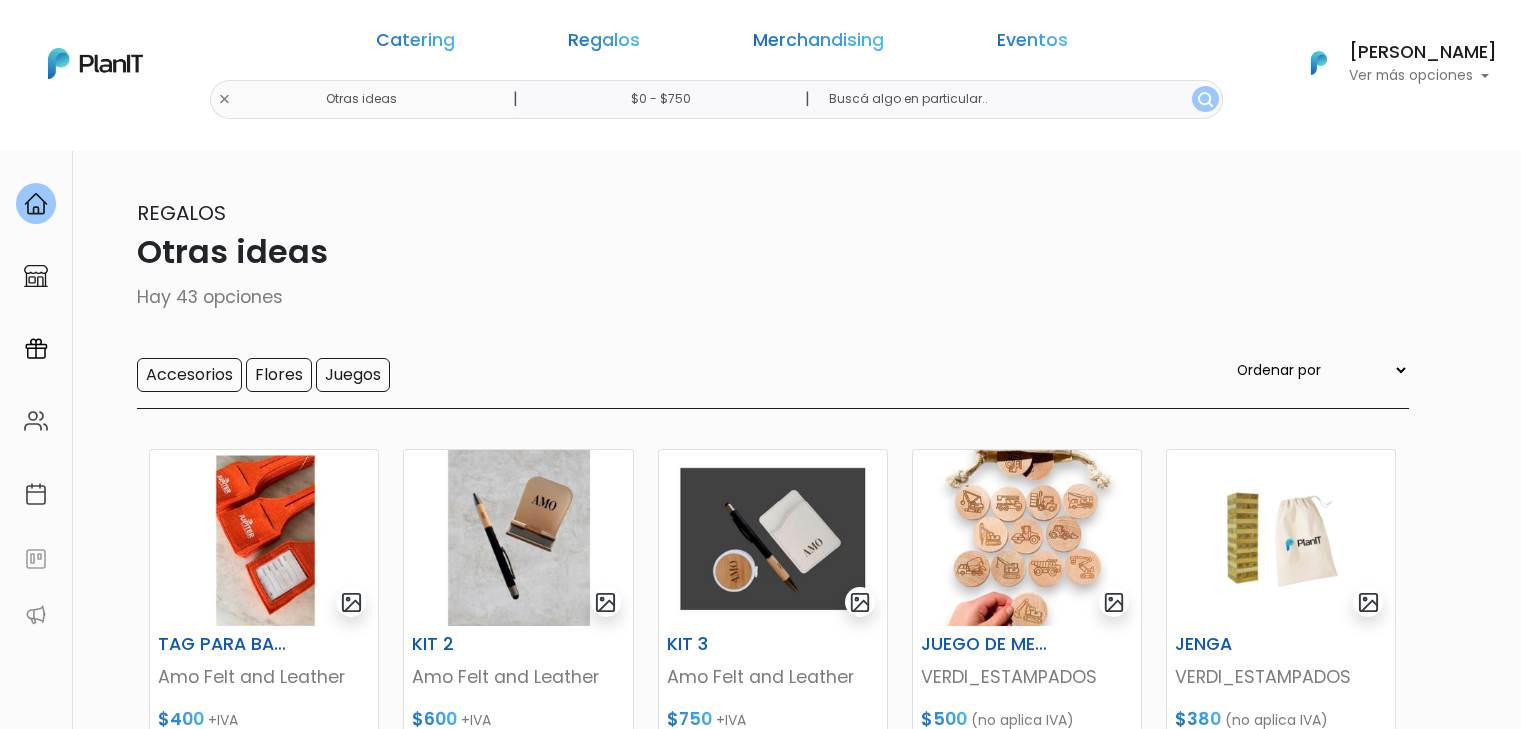 scroll, scrollTop: 0, scrollLeft: 0, axis: both 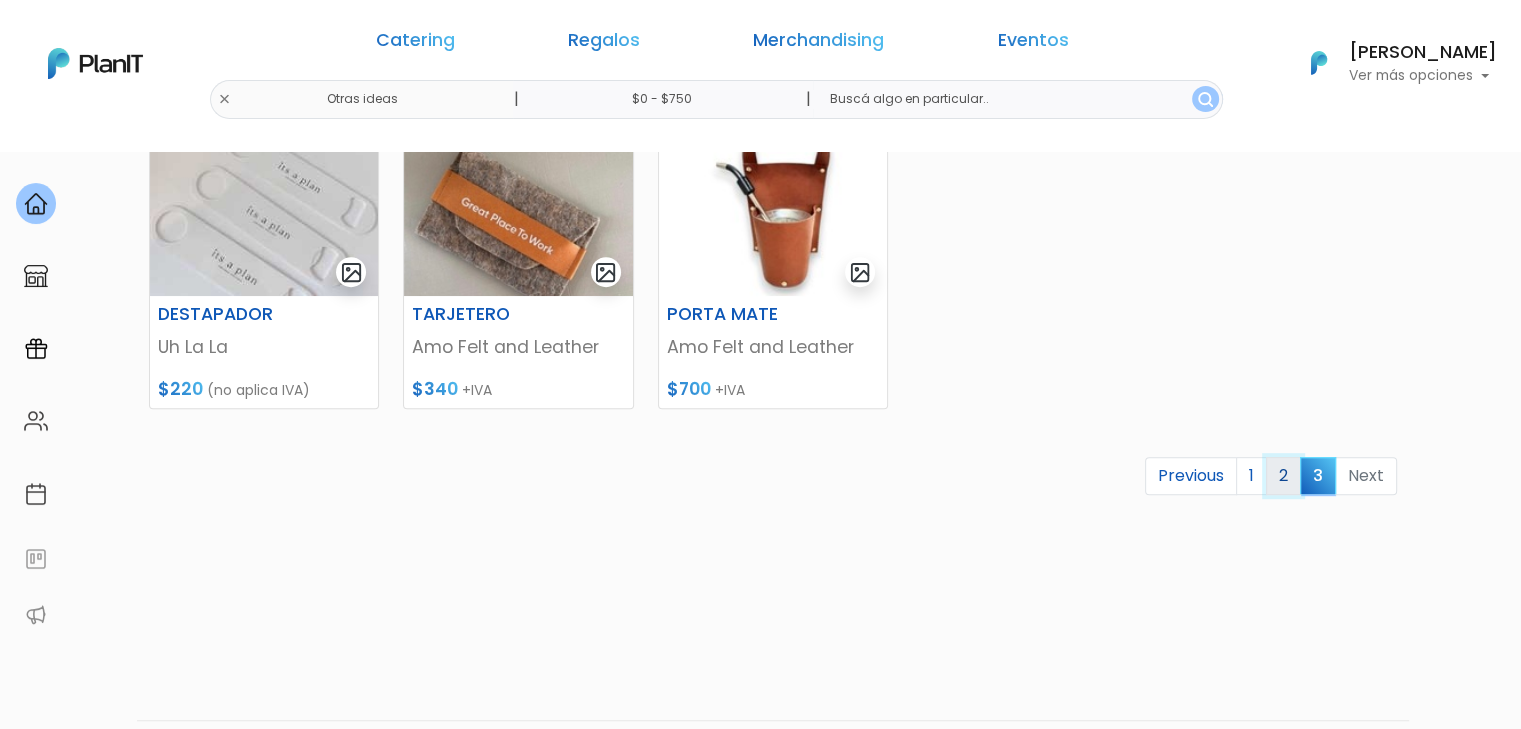 click on "2" at bounding box center (1283, 476) 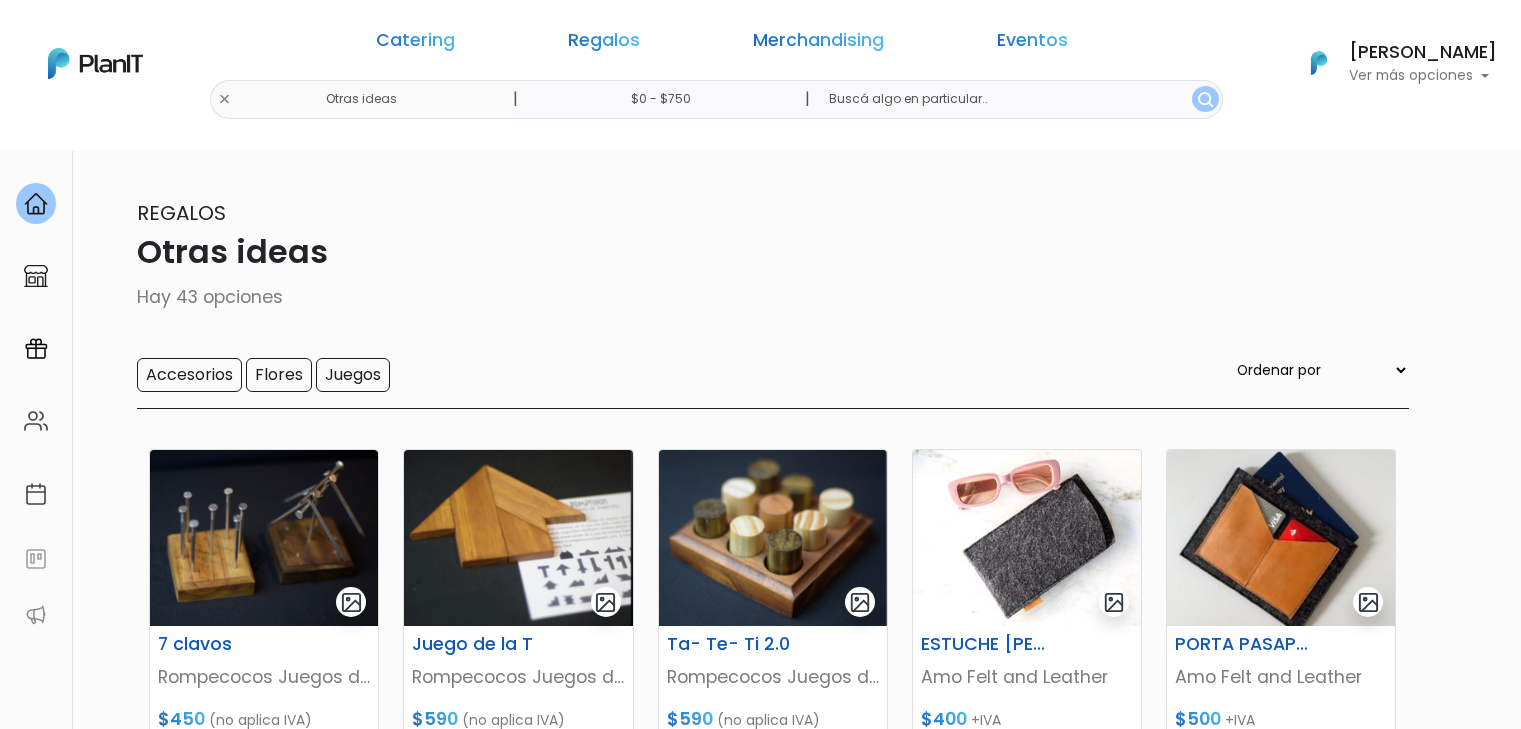 scroll, scrollTop: 0, scrollLeft: 0, axis: both 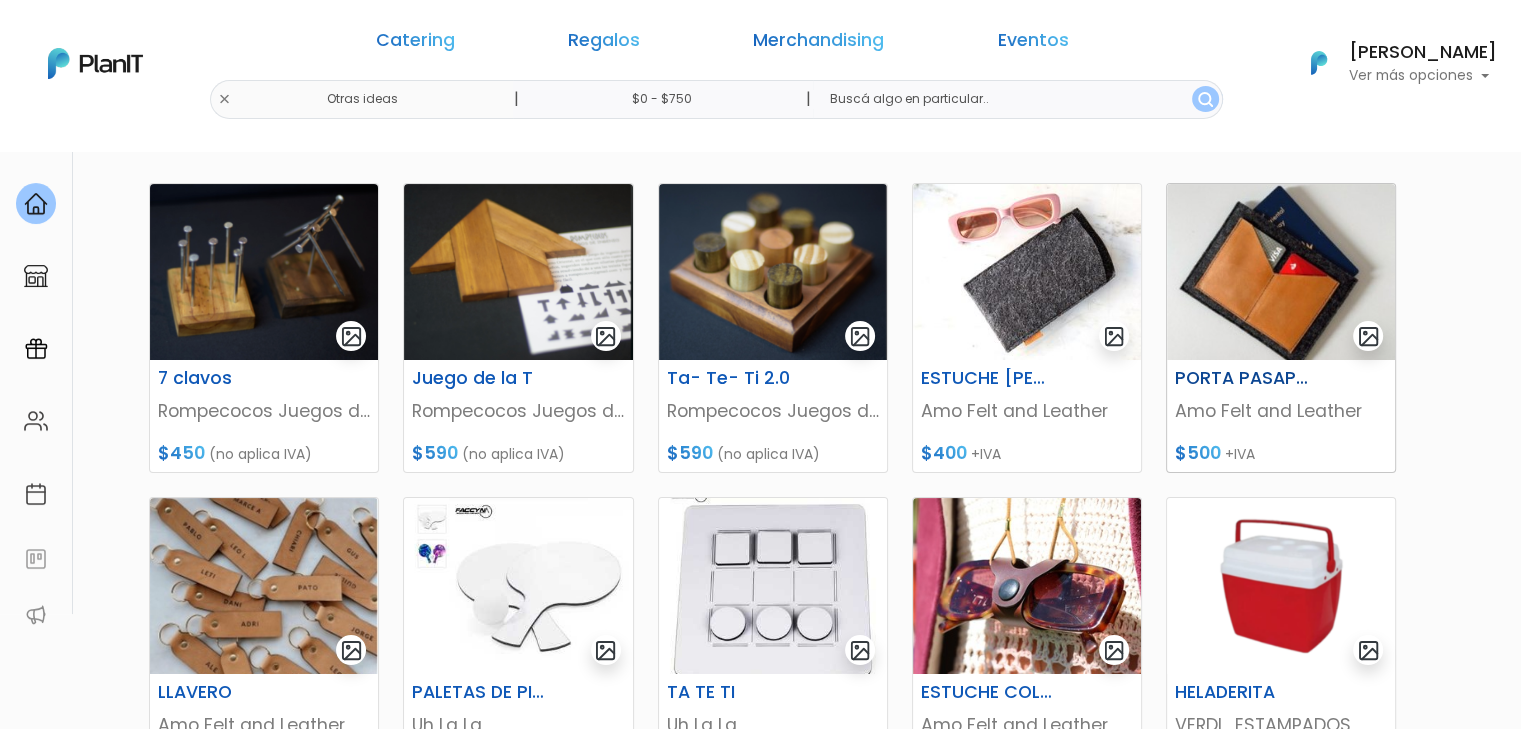click at bounding box center [1281, 272] 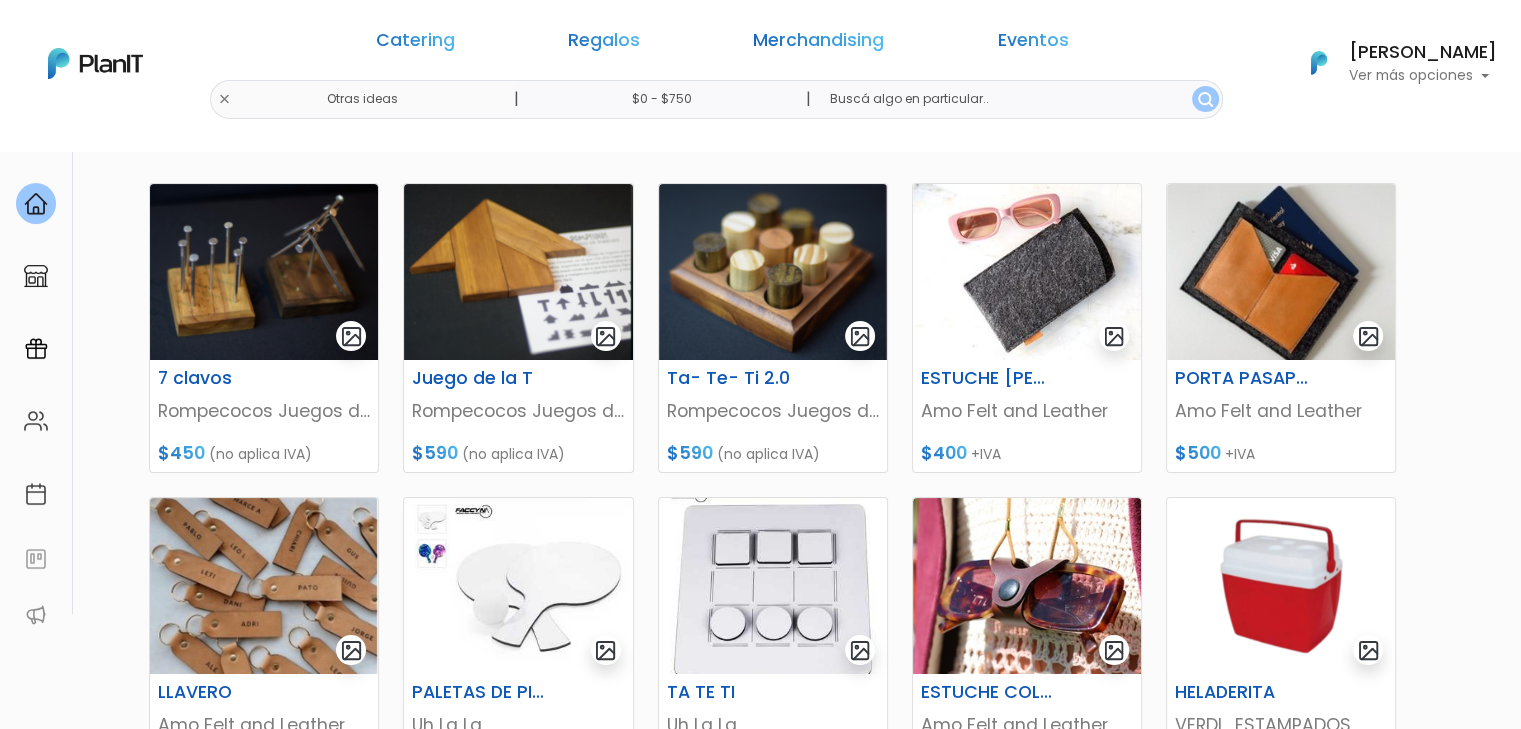 scroll, scrollTop: 0, scrollLeft: 0, axis: both 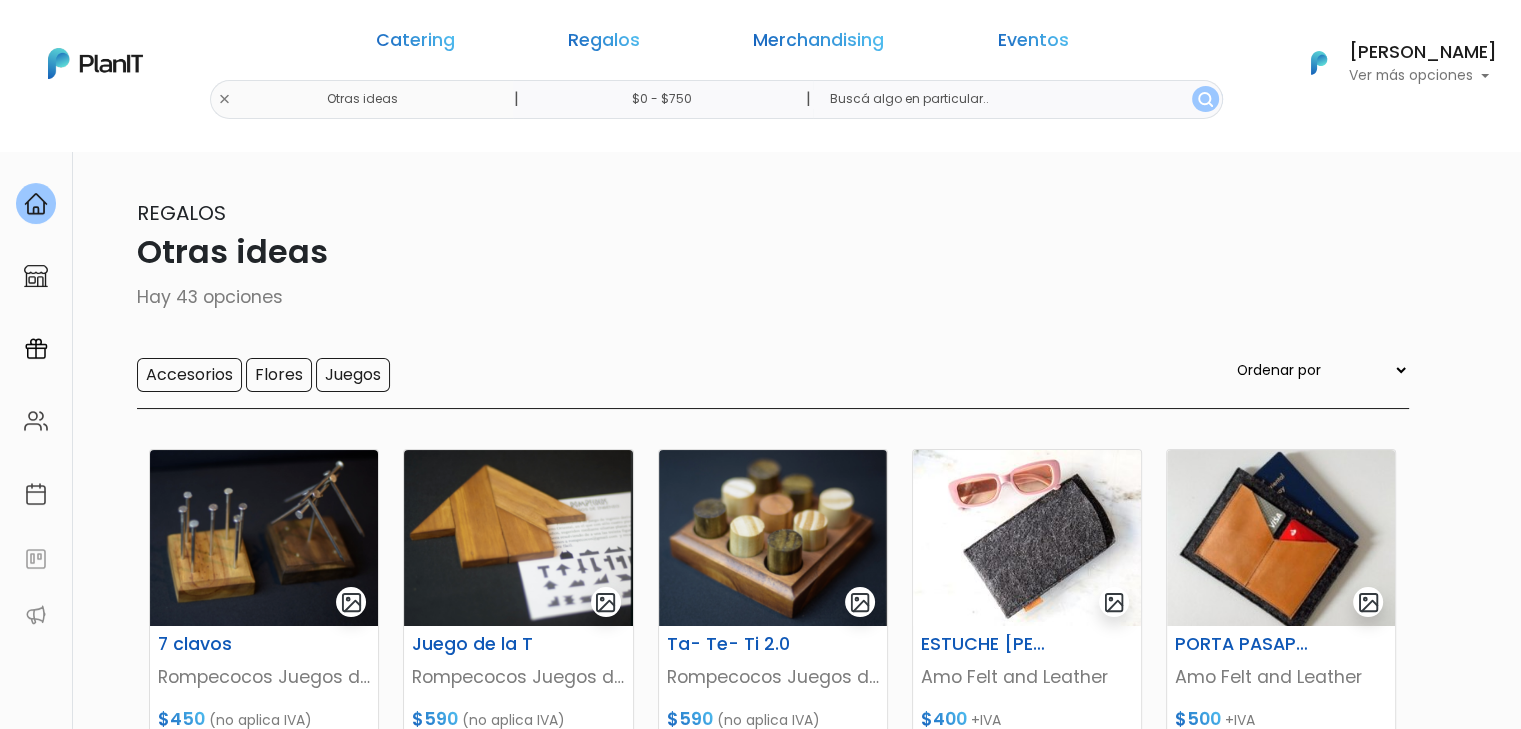 click on "Catering
Regalos
Merchandising
Eventos
Otras ideas
|
$0 - $750
|
Catering
Regalos
Merchandising
Eventos
Categoría" at bounding box center [760, 63] 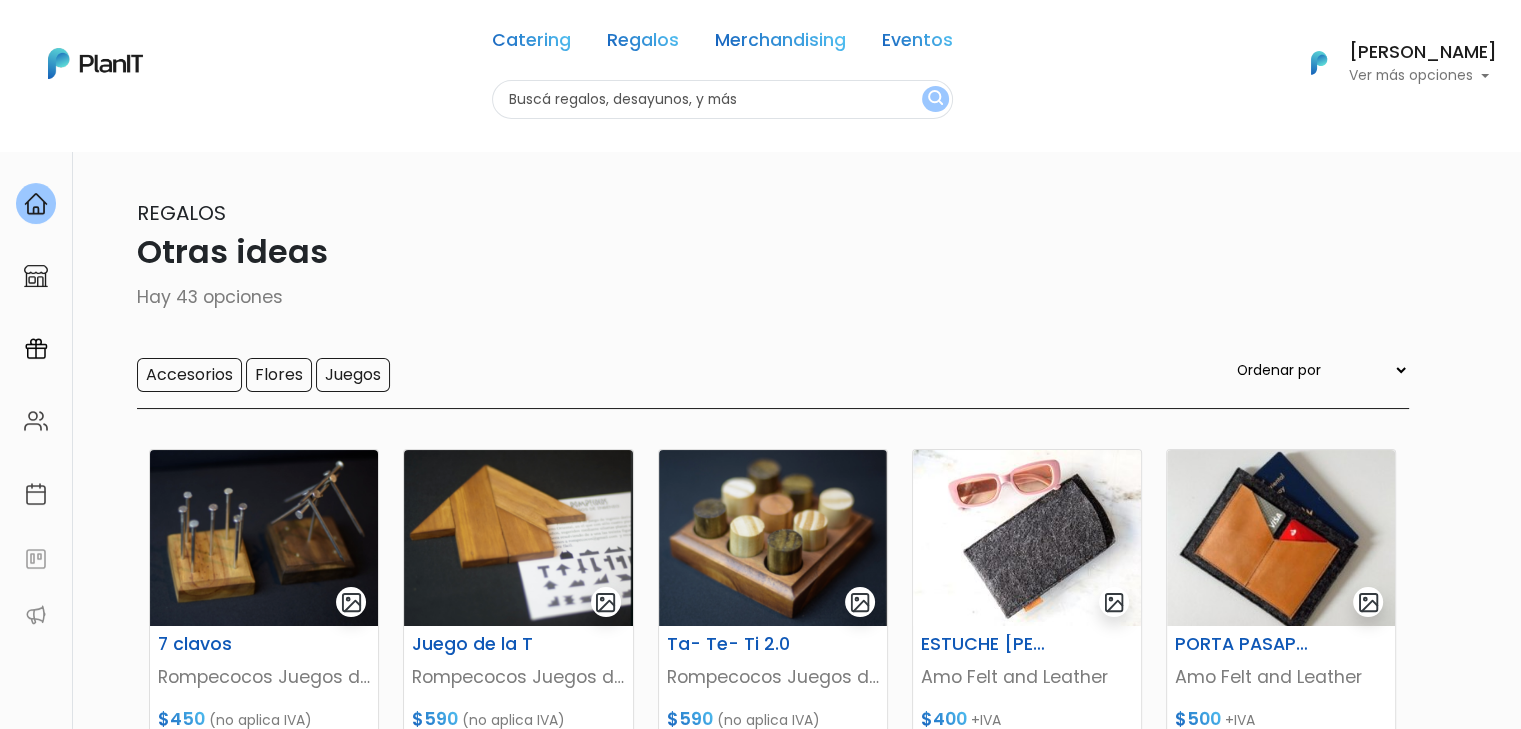 click at bounding box center [722, 99] 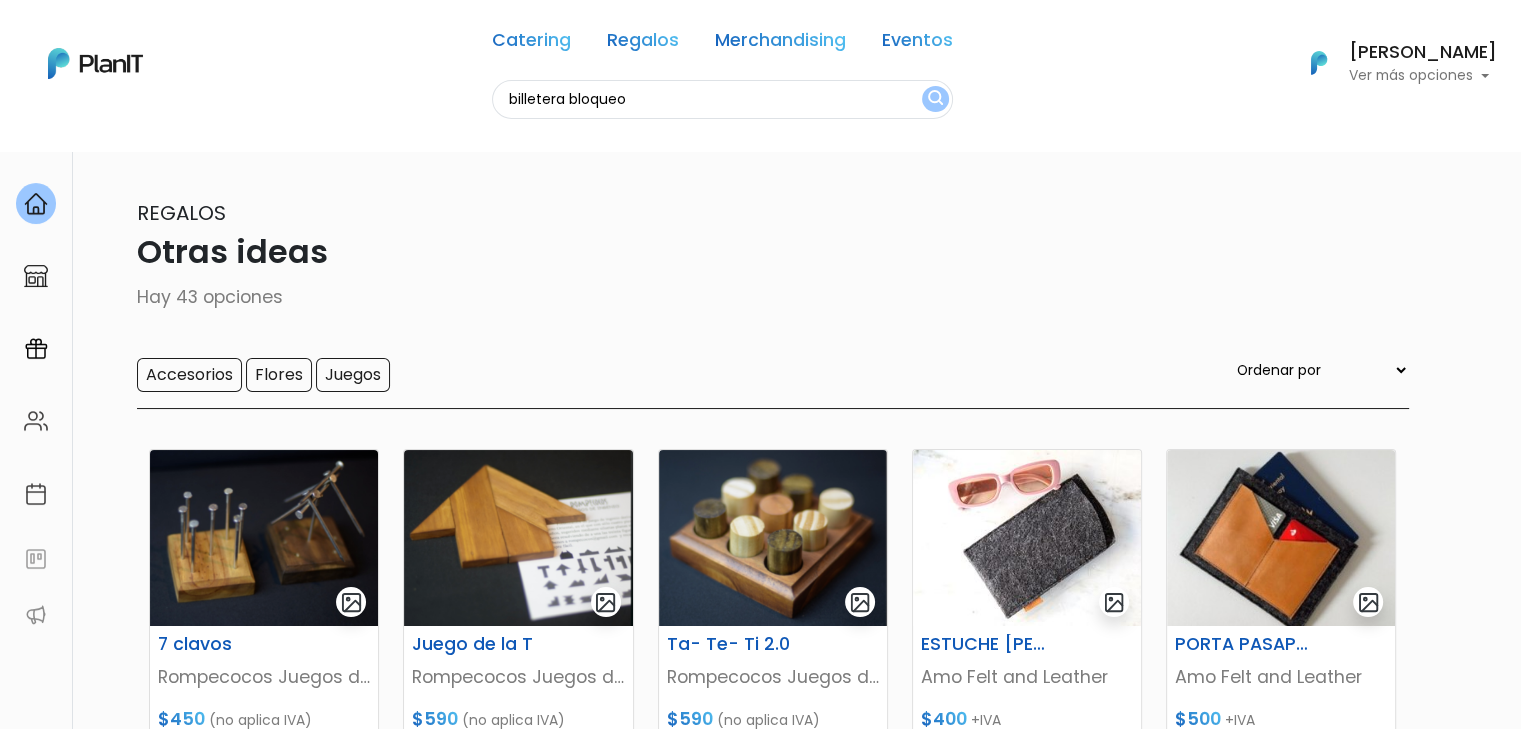 type on "billetera bloqueo" 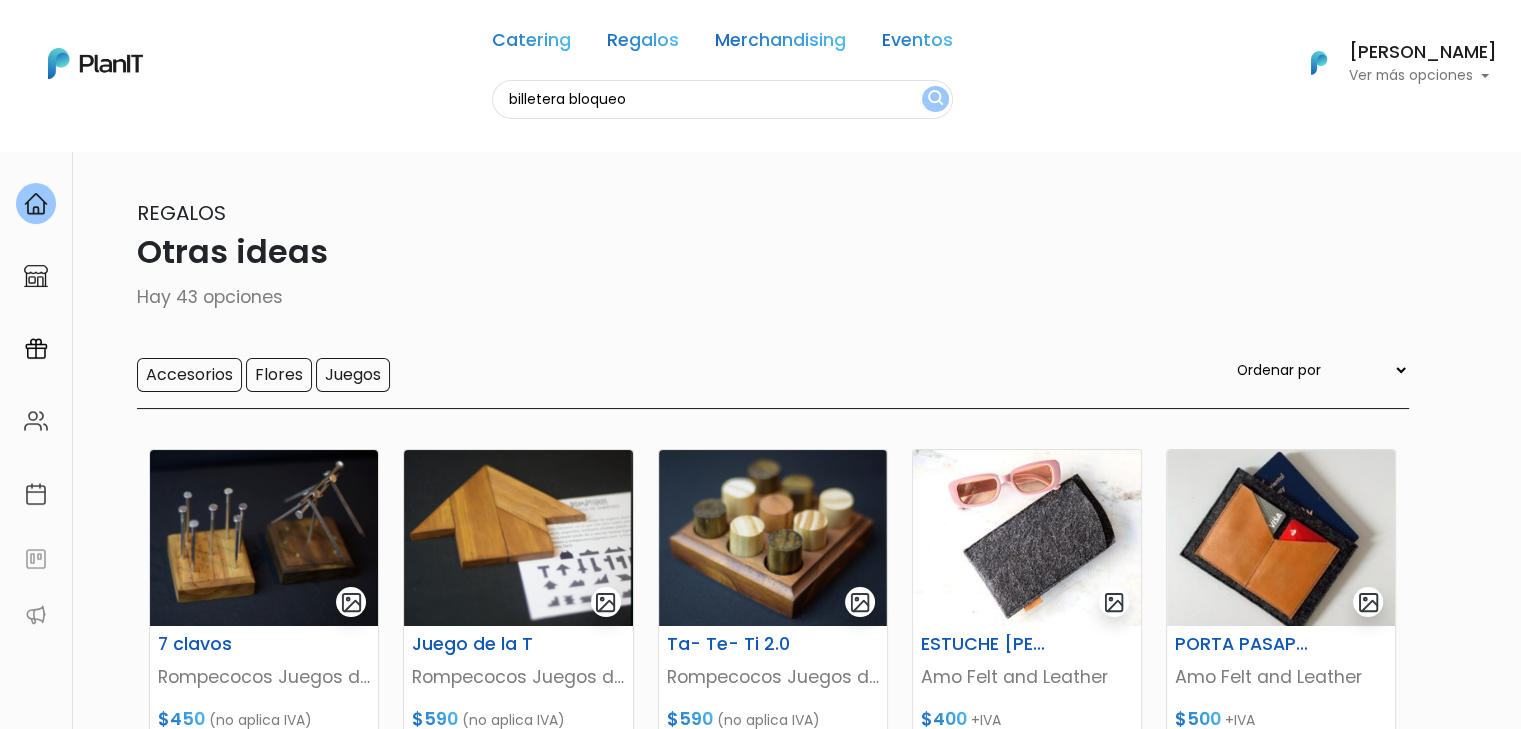 click at bounding box center [935, 99] 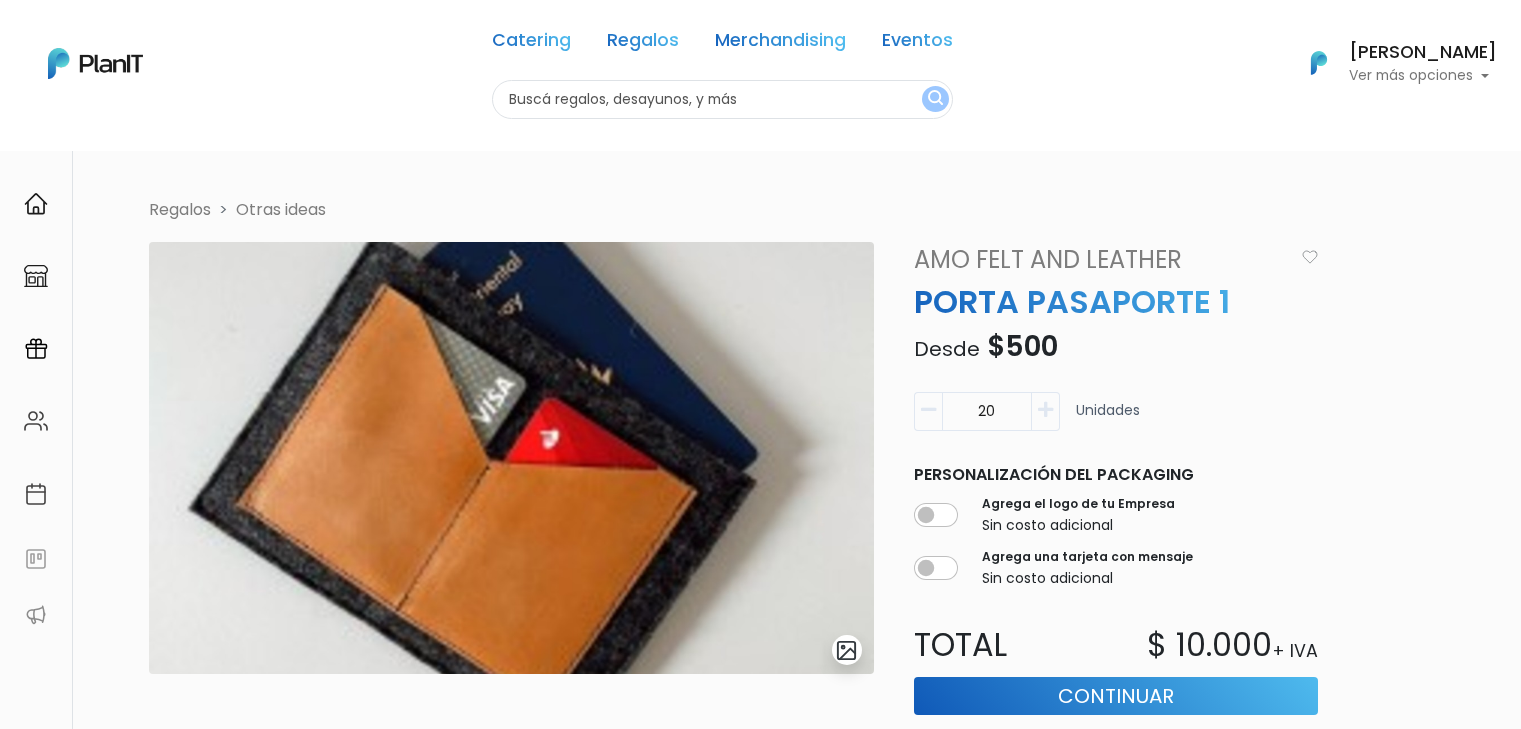 scroll, scrollTop: 0, scrollLeft: 0, axis: both 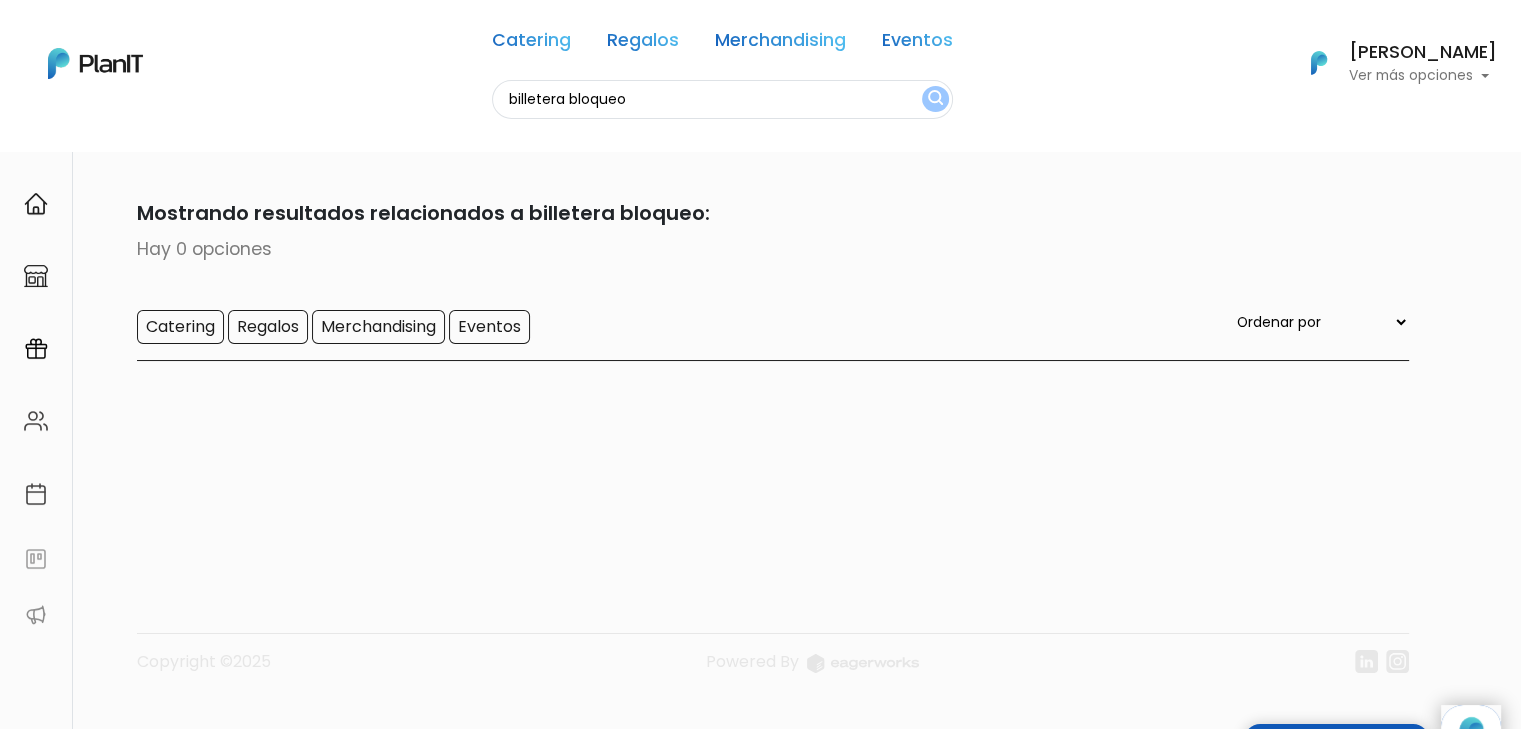 click on "Catering
Regalos
Merchandising
Eventos
billetera bloqueo
Catering
Regalos
Merchandising
Eventos
Categoría
Presupuesto
Presupuesto Unitario
El precio promedio unitario es de $1000.
0 : 1000 0 1000 0,1000
Mis Compras
Mi Lista
FAQs
Editar Información
Cerrar Sesión
[PERSON_NAME]" at bounding box center (760, 75) 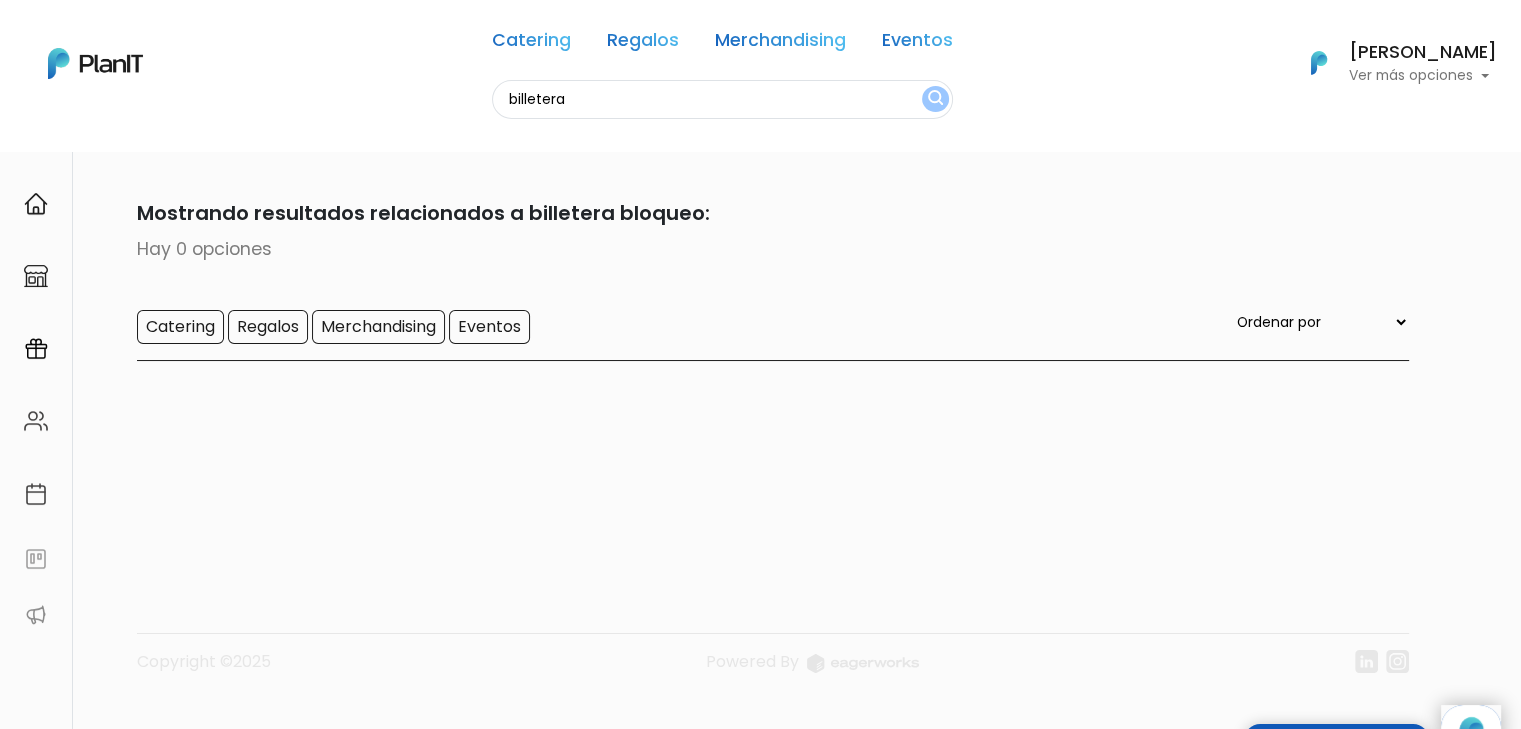 type on "billetera" 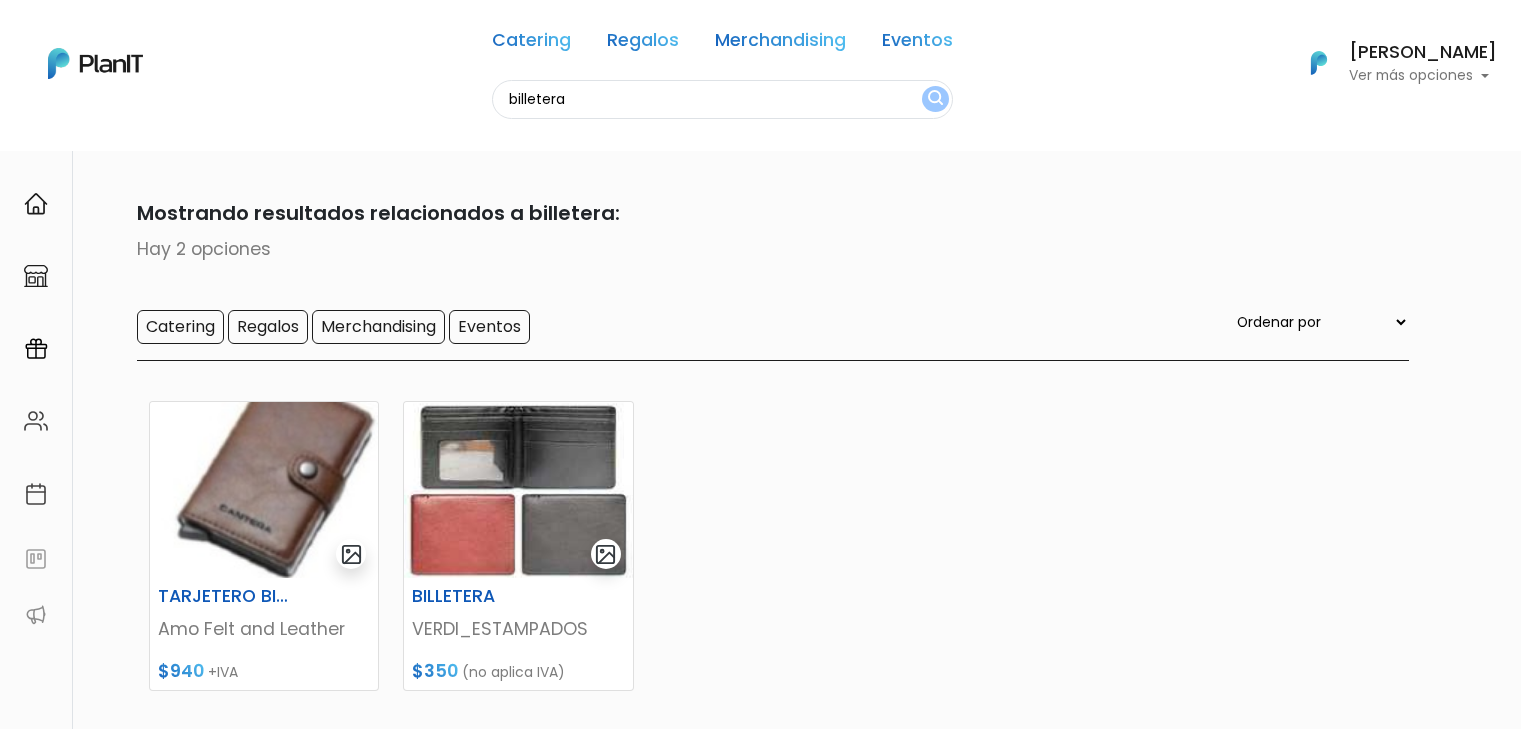 scroll, scrollTop: 0, scrollLeft: 0, axis: both 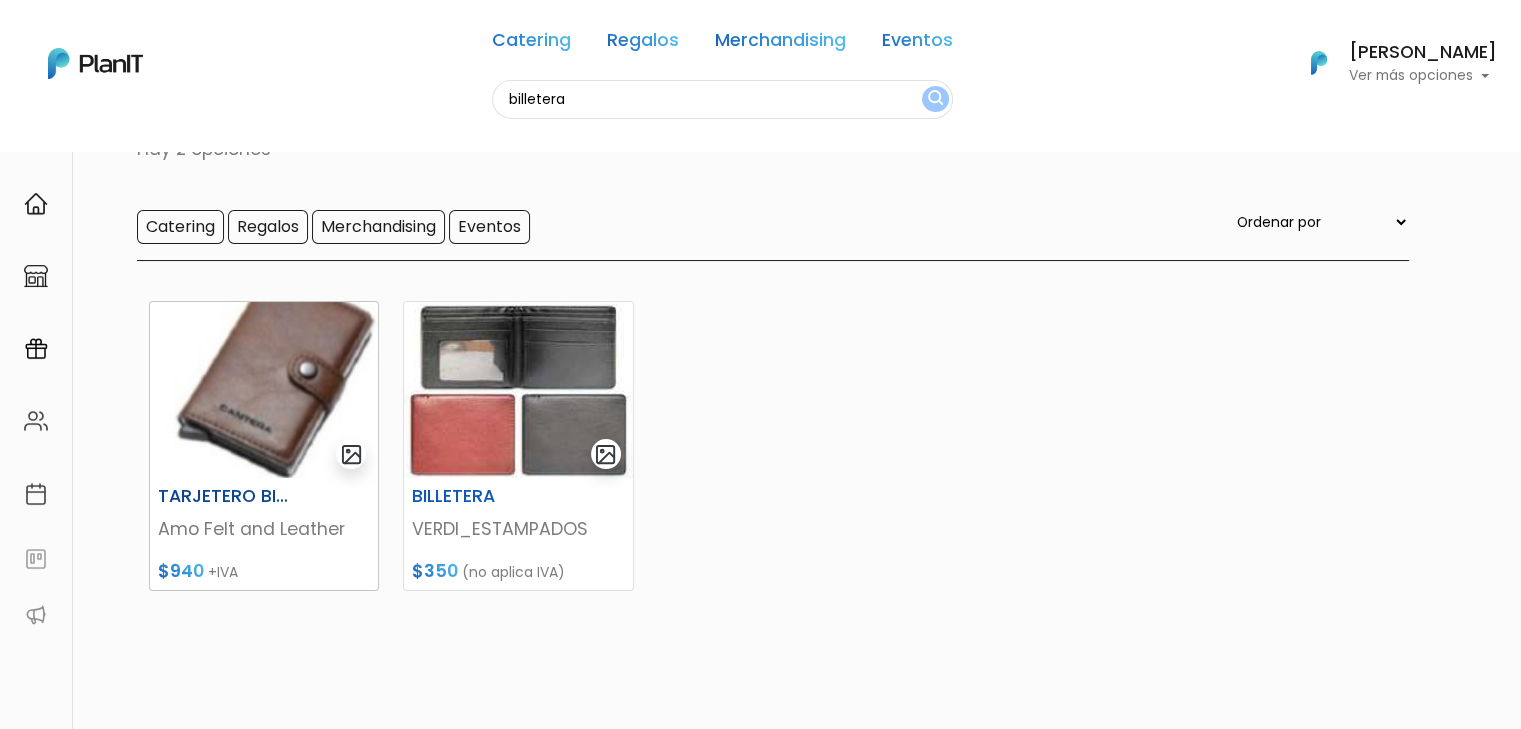 click at bounding box center [264, 390] 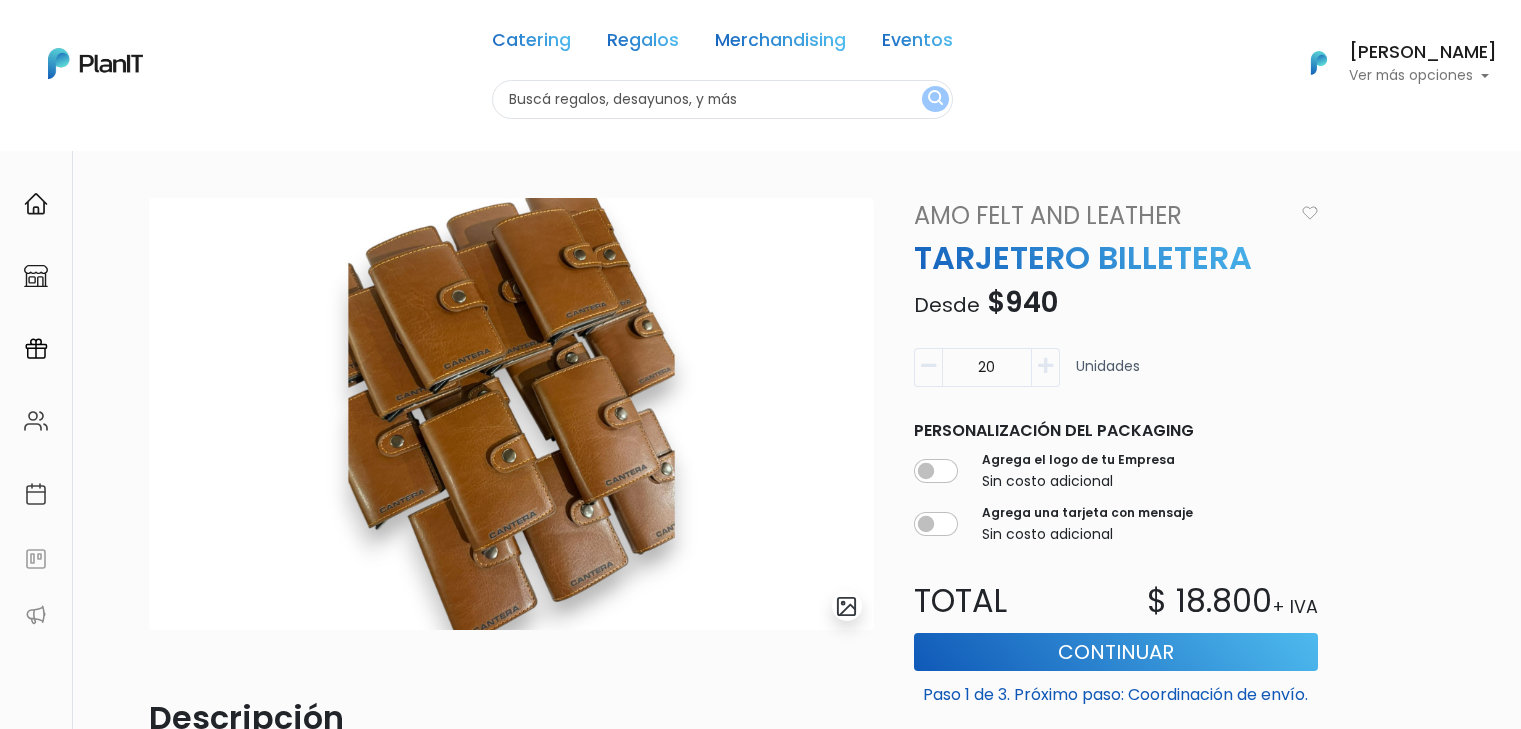 scroll, scrollTop: 0, scrollLeft: 0, axis: both 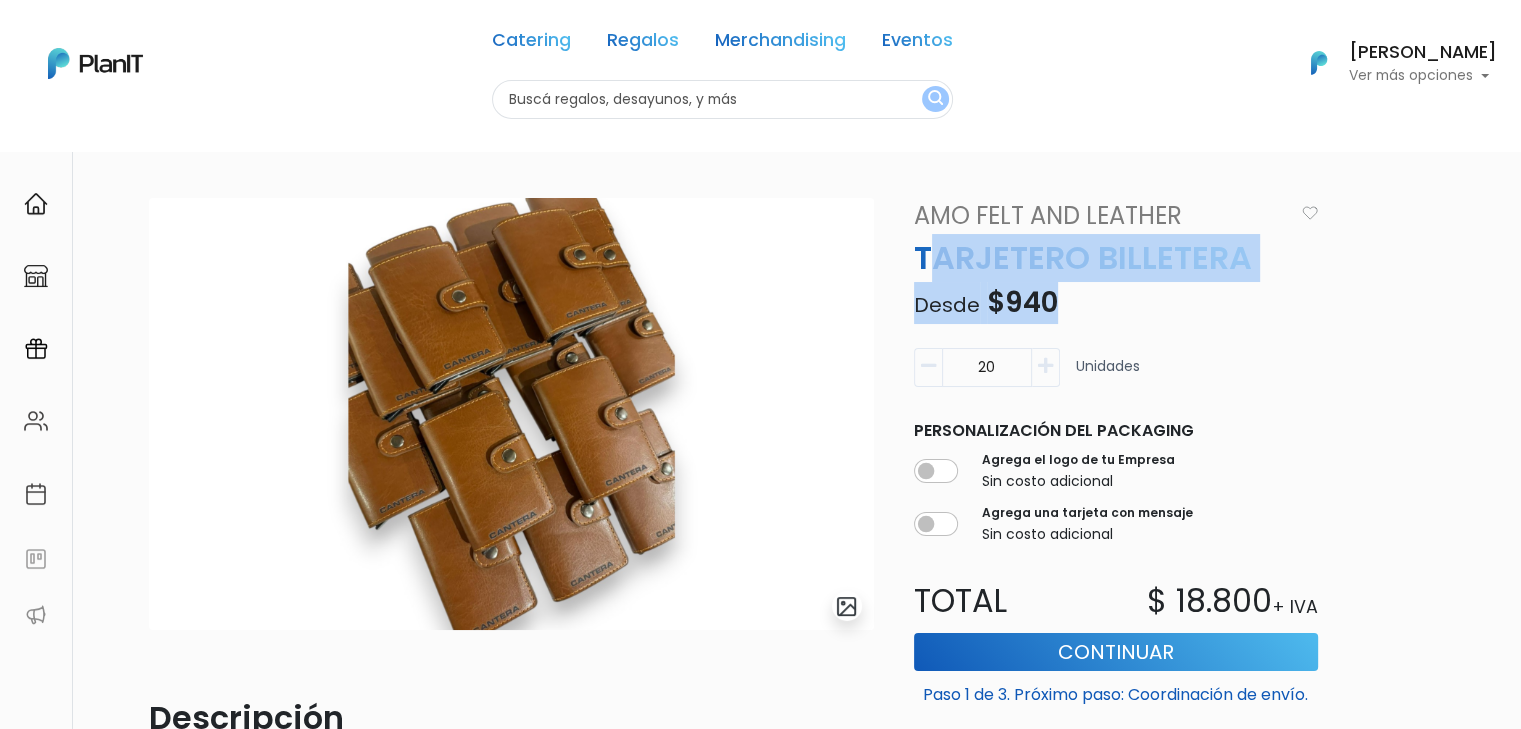 drag, startPoint x: 925, startPoint y: 252, endPoint x: 1075, endPoint y: 293, distance: 155.50241 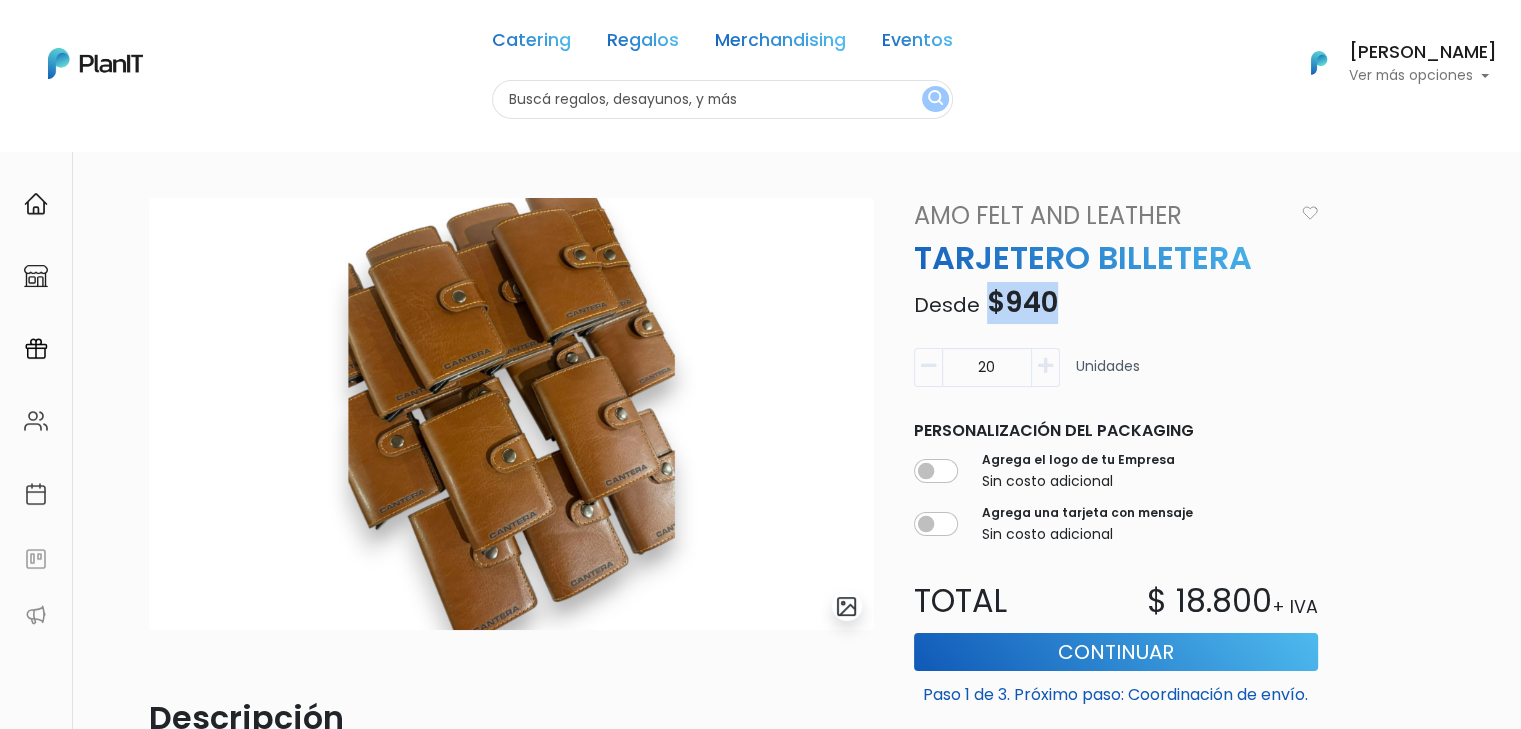 drag, startPoint x: 1069, startPoint y: 312, endPoint x: 990, endPoint y: 305, distance: 79.30952 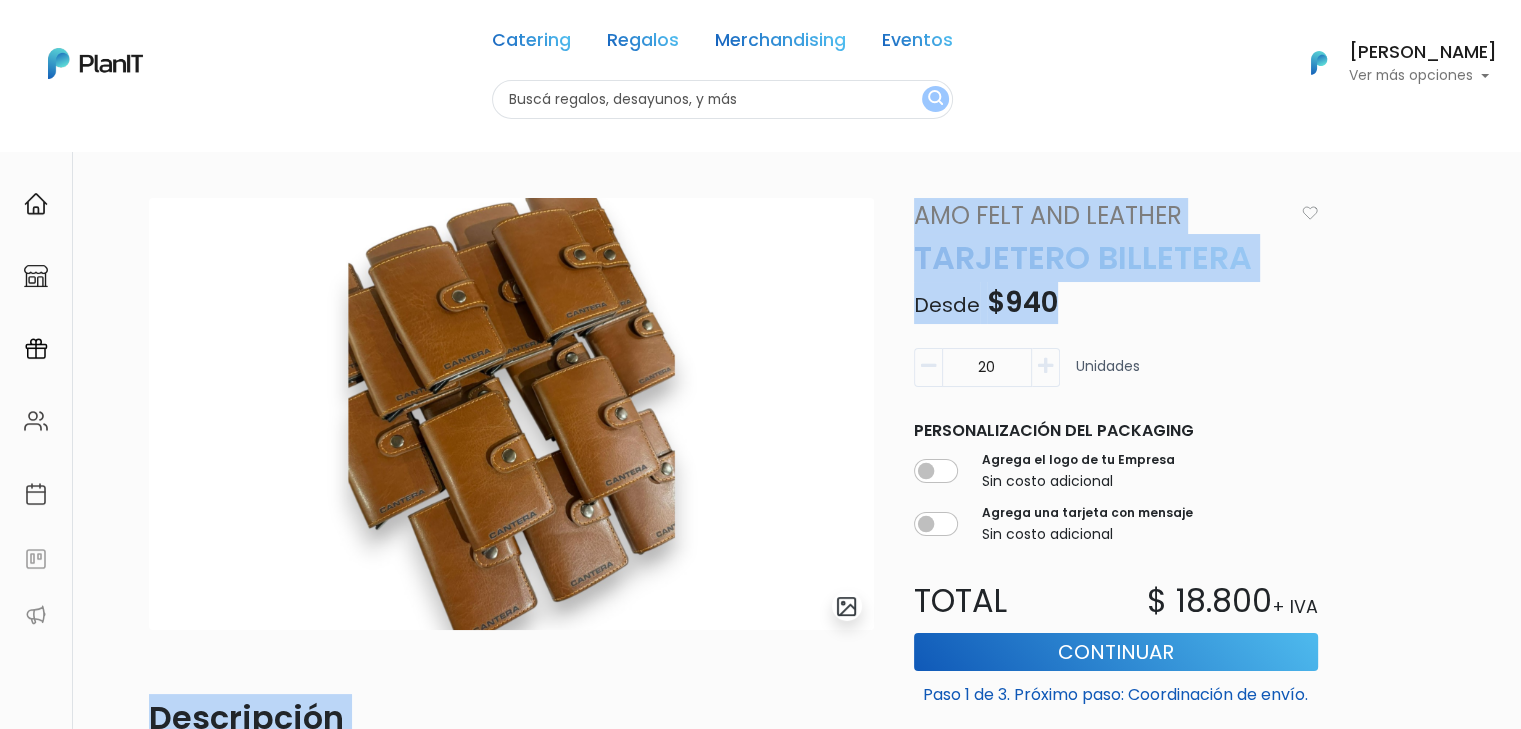 drag, startPoint x: 994, startPoint y: 297, endPoint x: 887, endPoint y: 287, distance: 107.46627 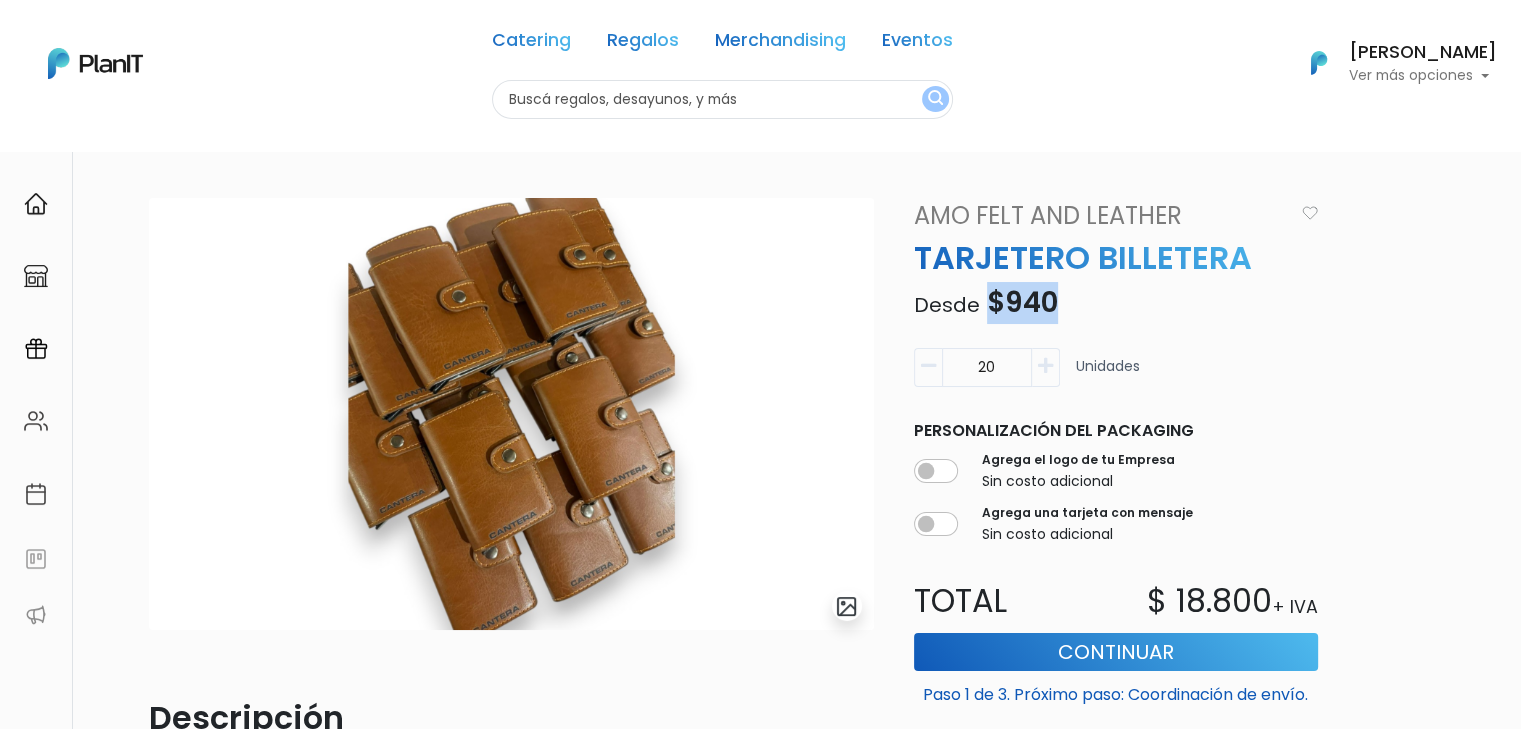drag, startPoint x: 984, startPoint y: 305, endPoint x: 1094, endPoint y: 302, distance: 110.0409 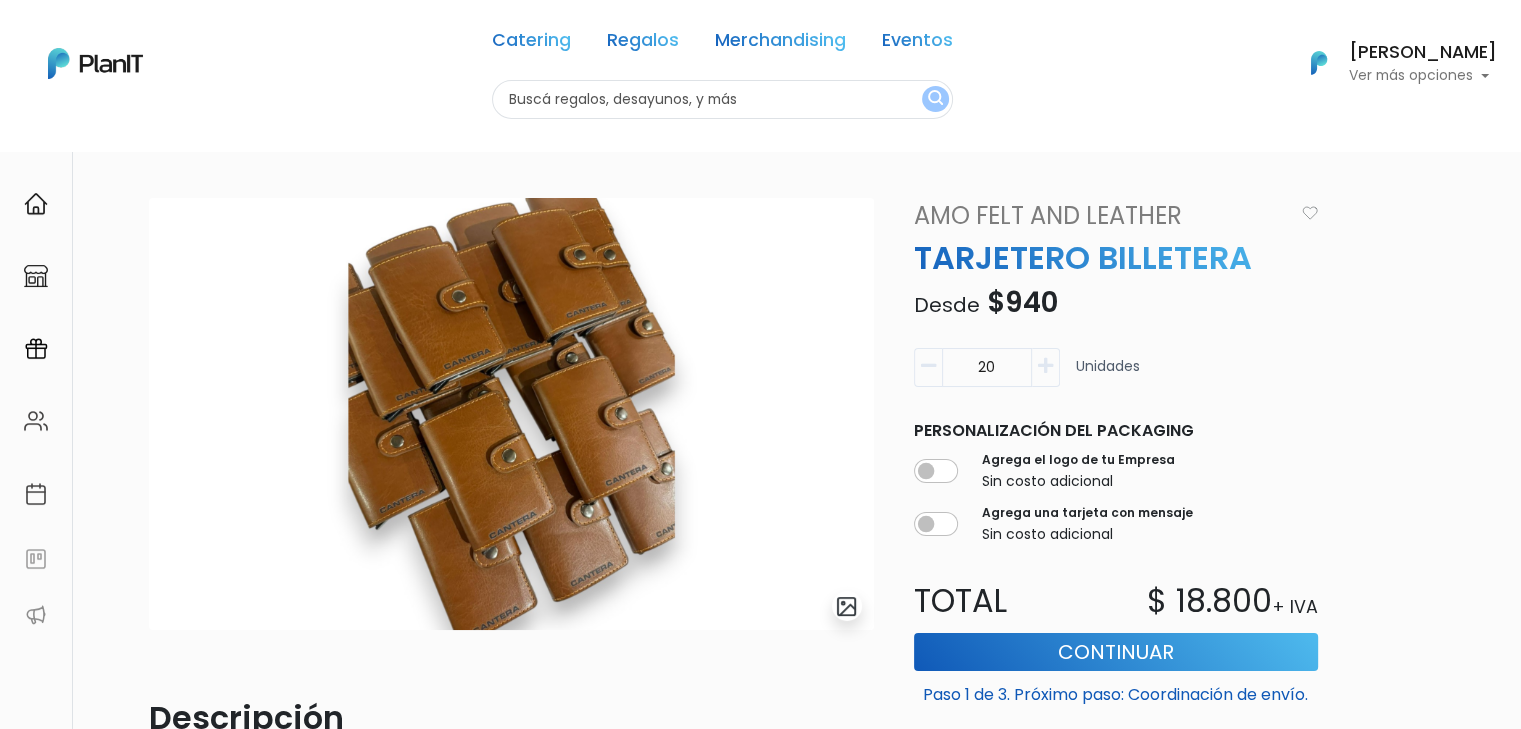 click at bounding box center (722, 99) 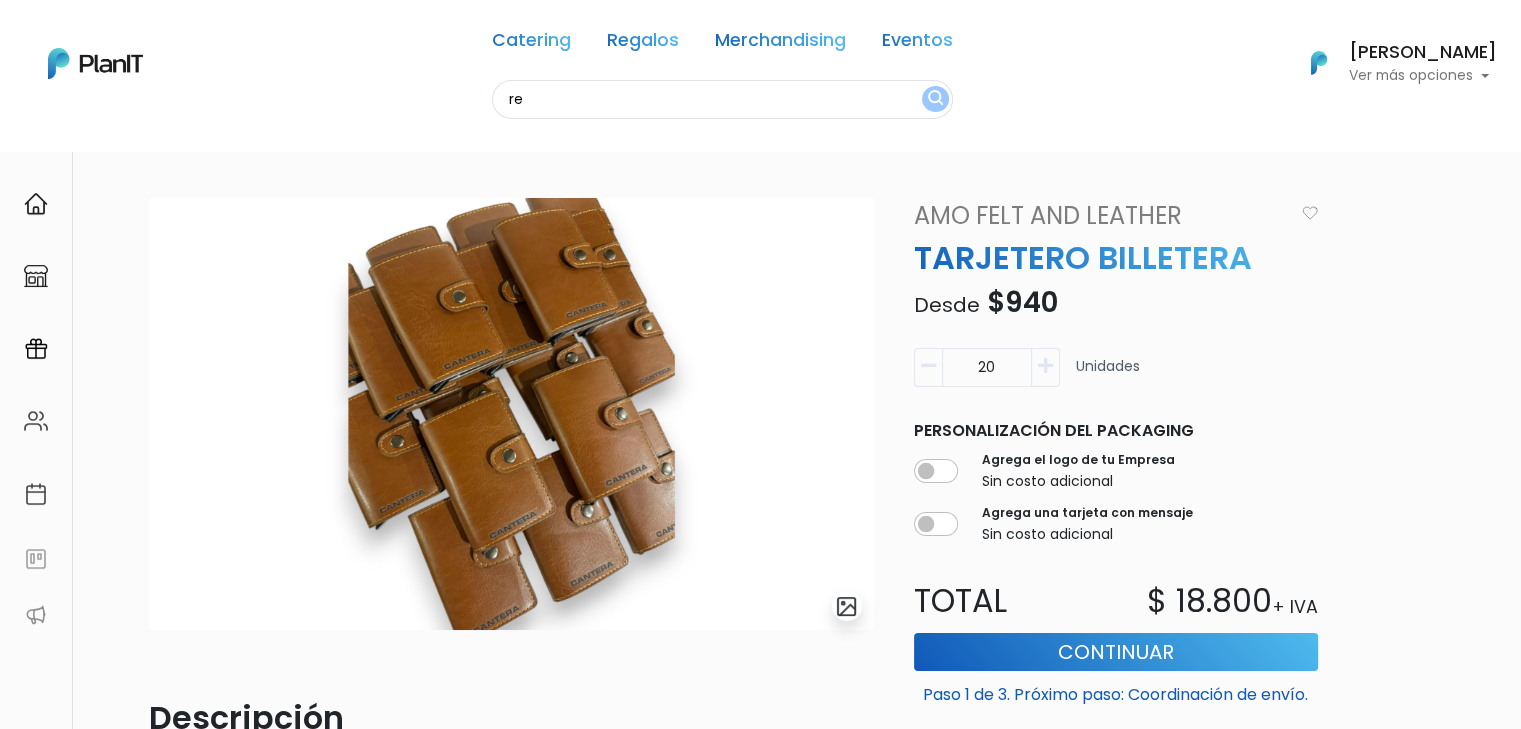 type on "r" 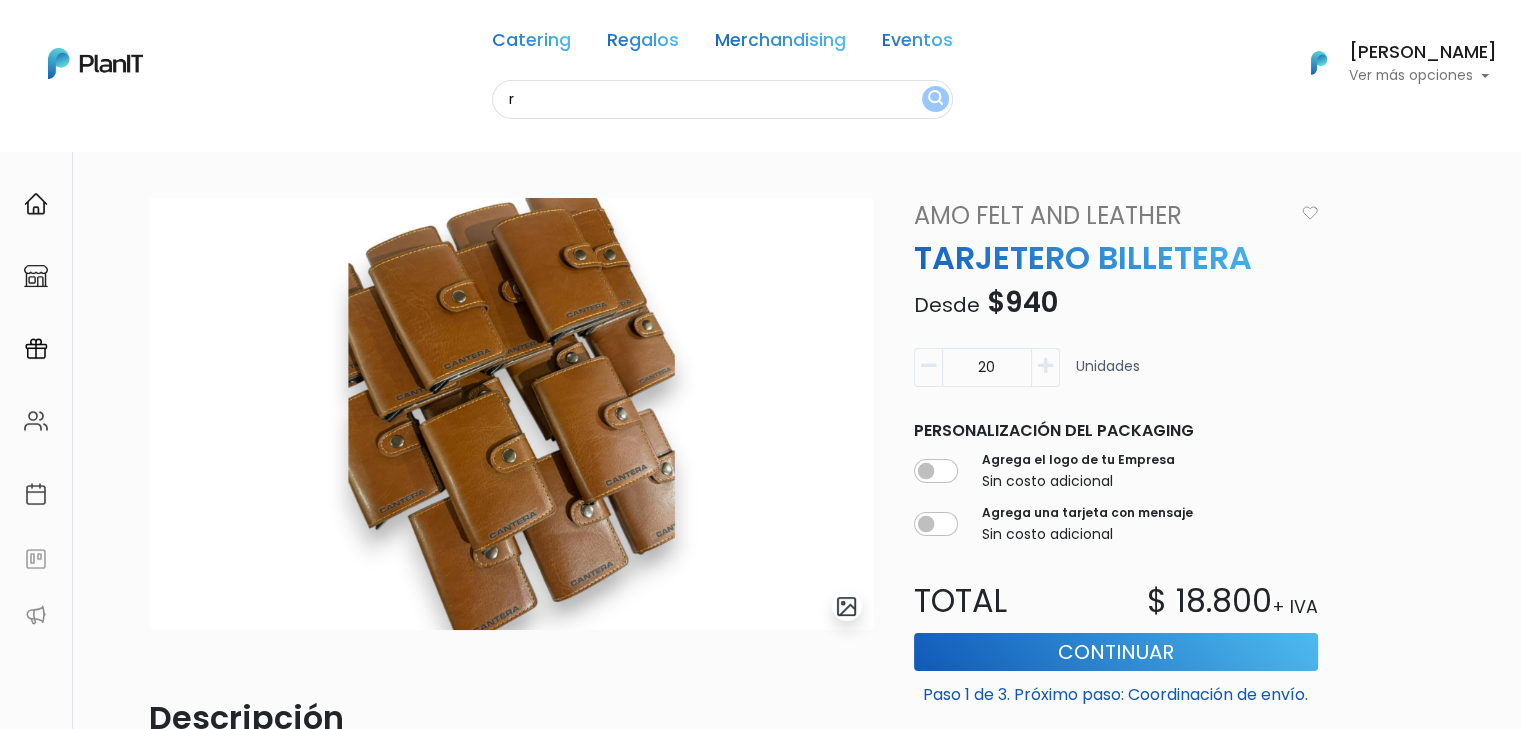 type 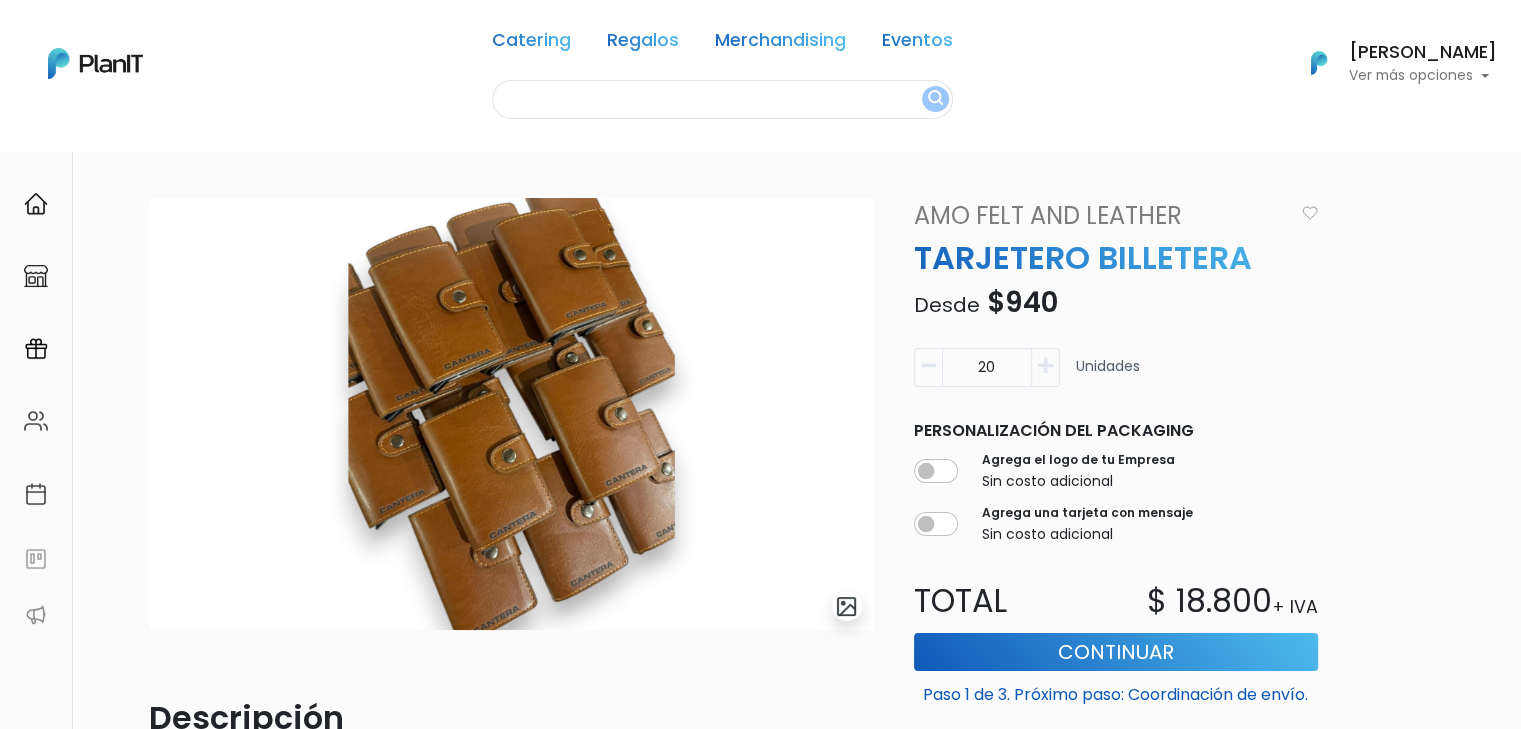 click on "Catering
Regalos
Merchandising
Eventos" at bounding box center [722, 44] 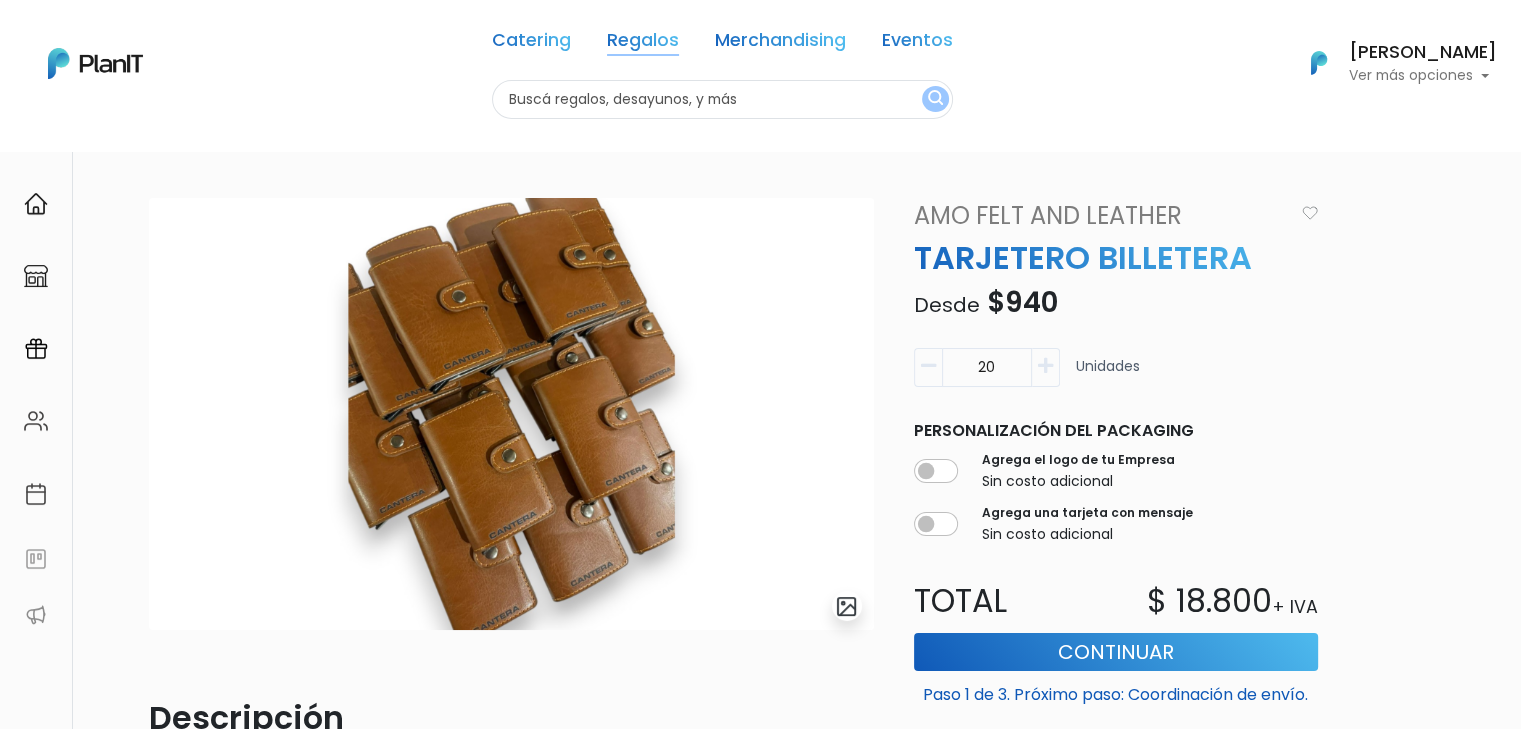 click on "Regalos" at bounding box center [643, 44] 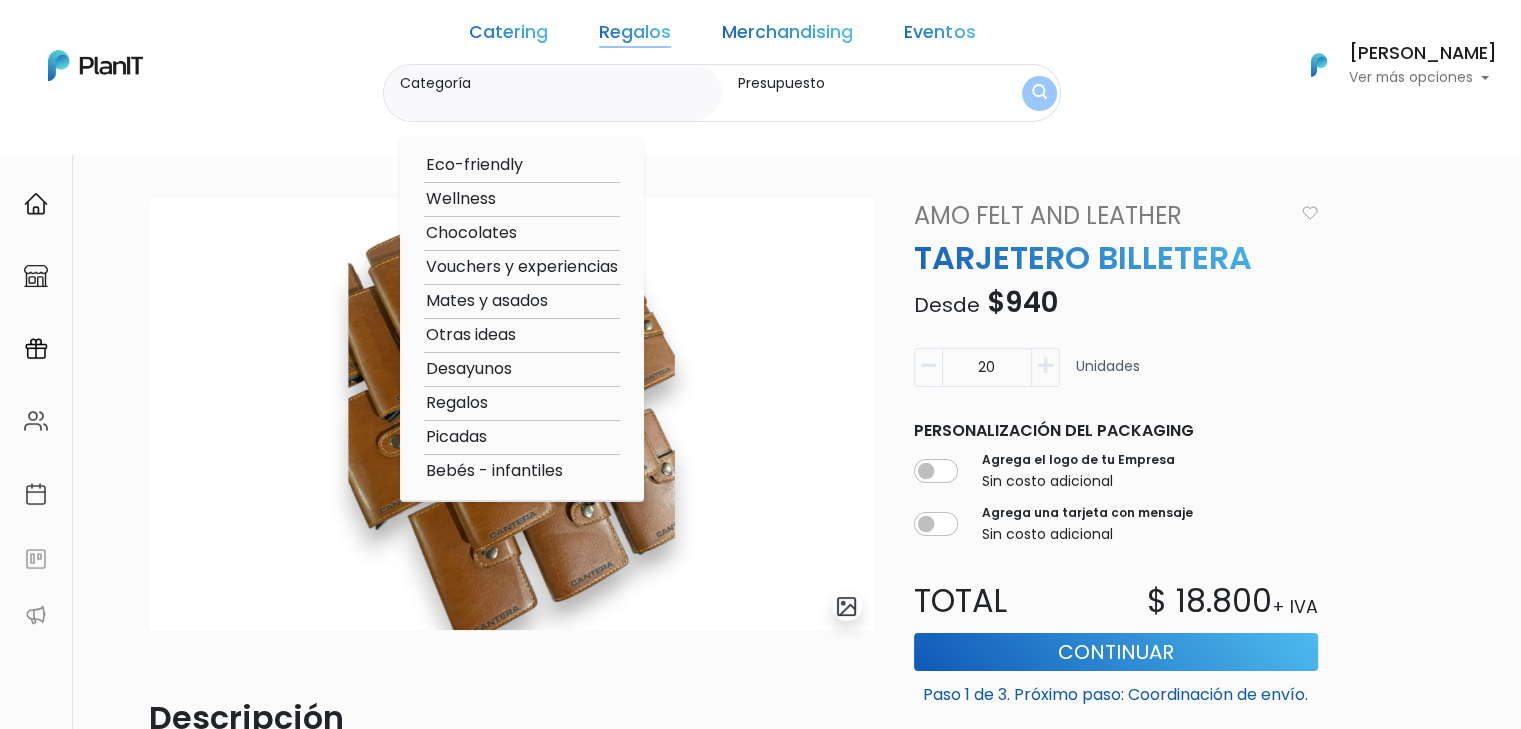 click on "Regalos" at bounding box center [522, 403] 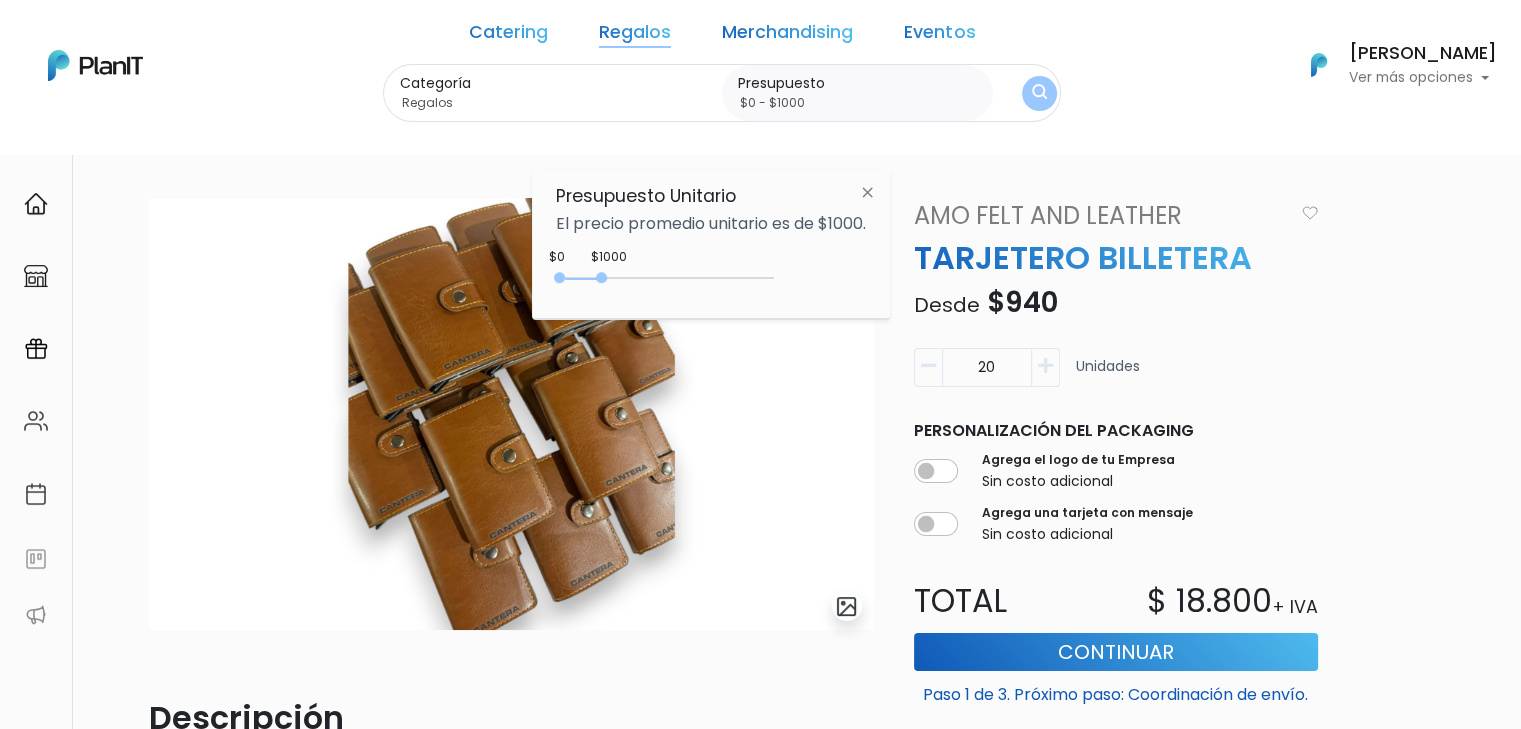 click on "Categoría
Regalos
Eco-friendly Wellness Chocolates Vouchers y experiencias Mates y asados Otras ideas Desayunos Regalos Picadas Bebés - infantiles
Presupuesto
$0 - $1000" at bounding box center [722, 93] 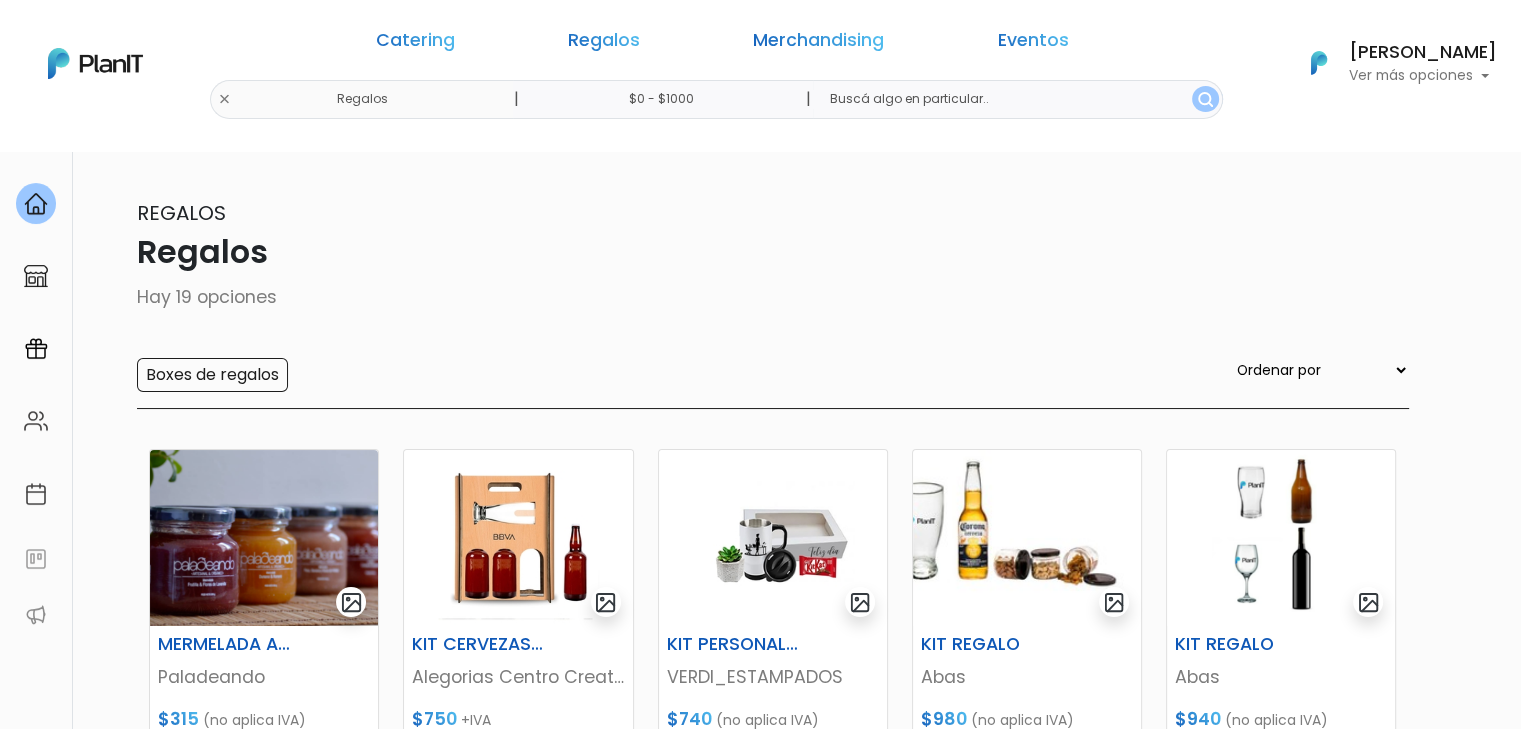 scroll, scrollTop: 200, scrollLeft: 0, axis: vertical 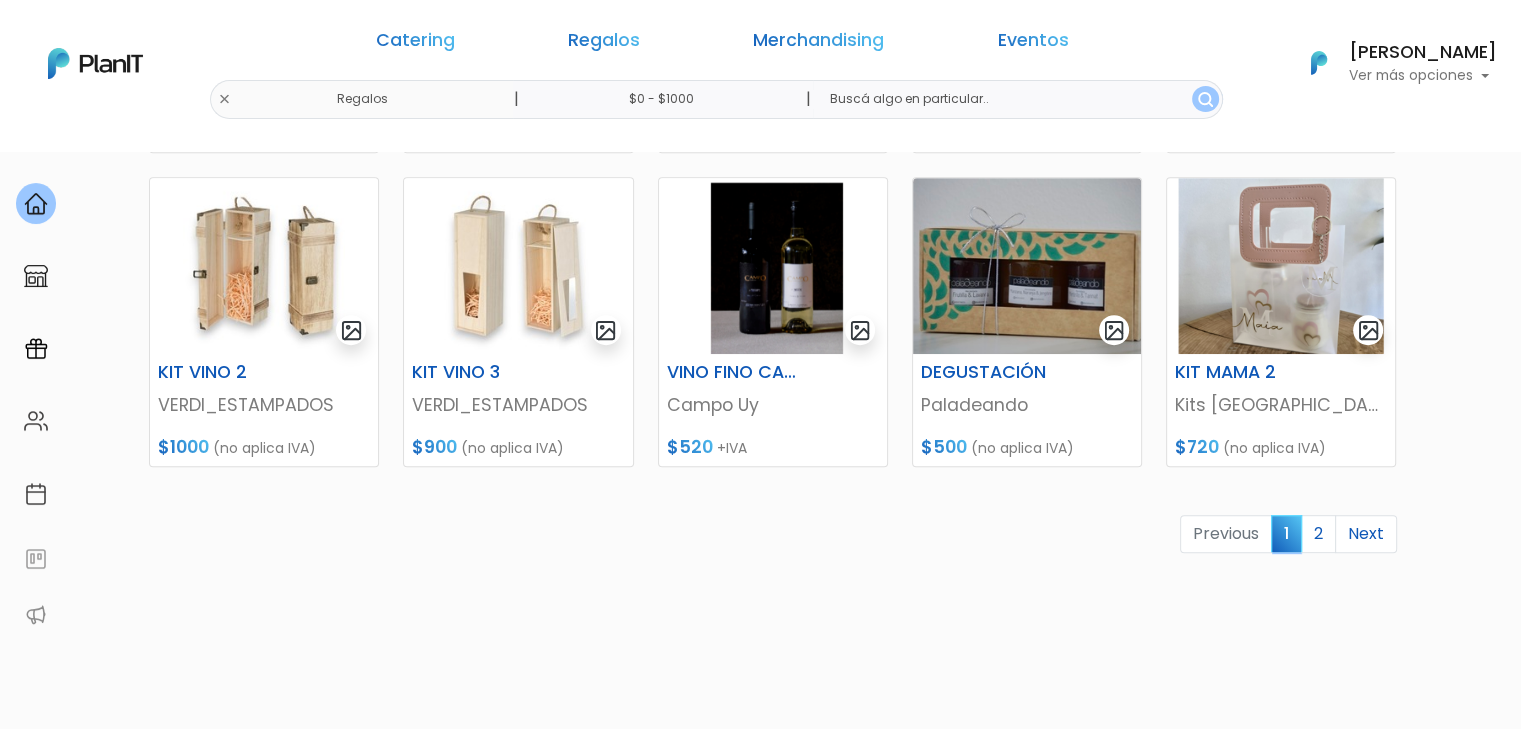 click on "keyboard_arrow_down" at bounding box center (1446, 1917) 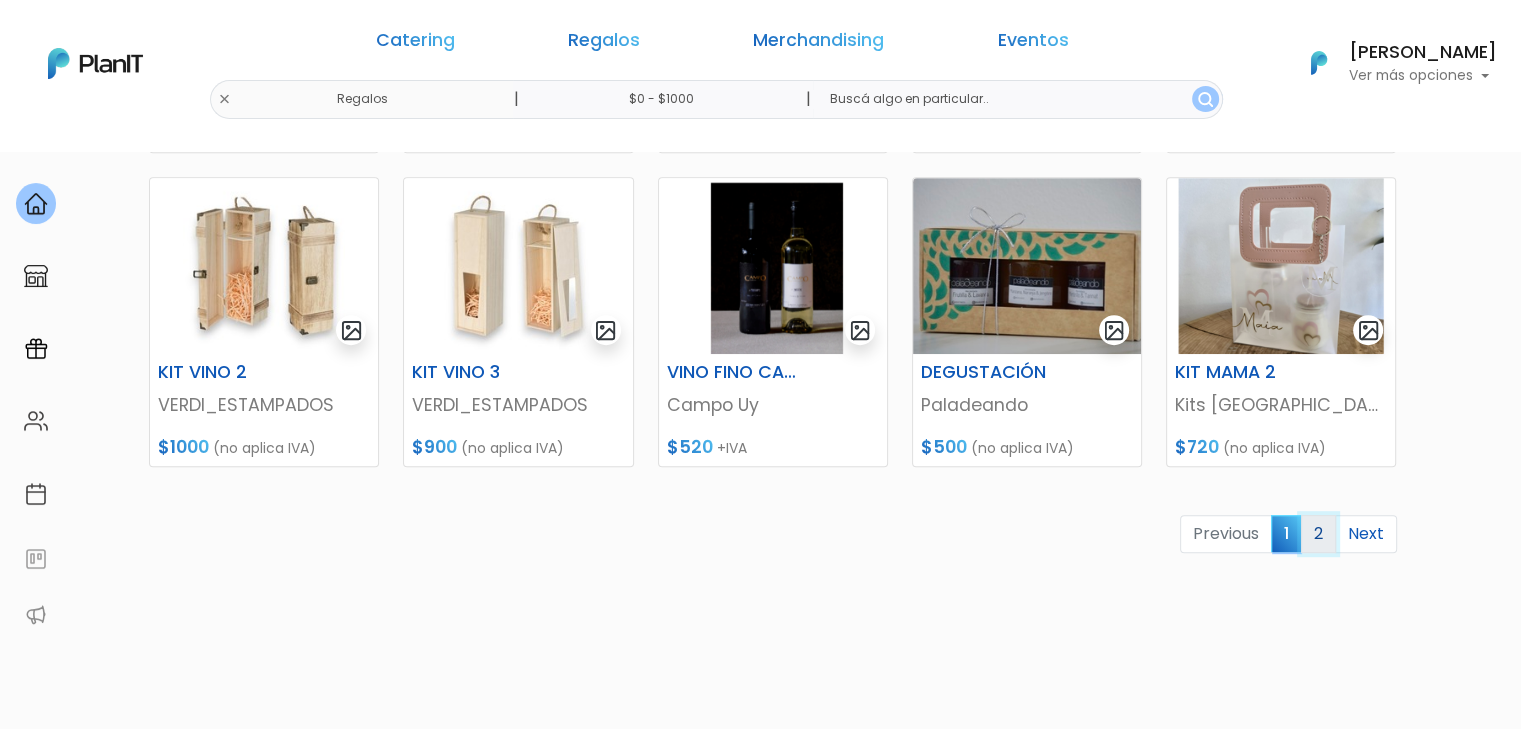 click on "2" at bounding box center [1318, 534] 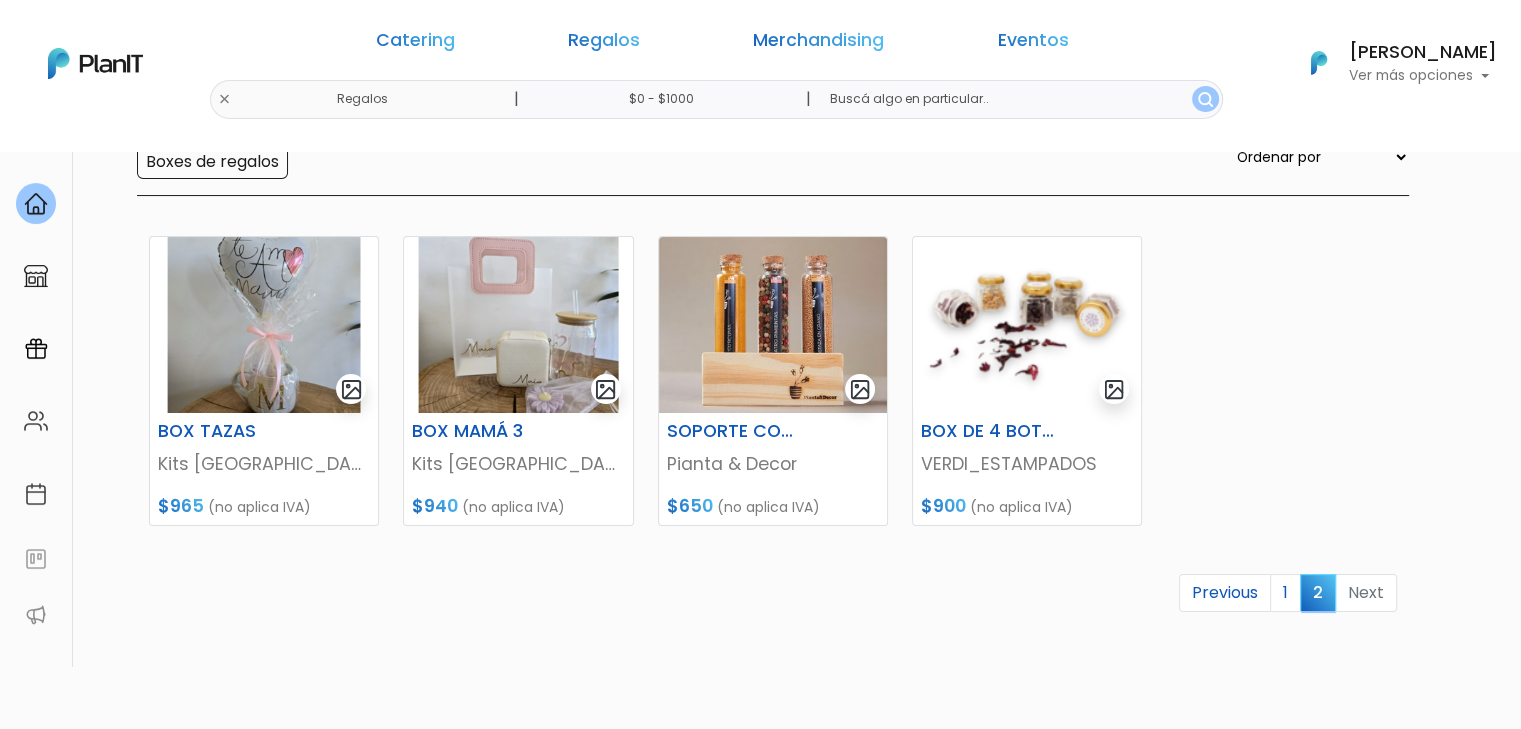 scroll, scrollTop: 300, scrollLeft: 0, axis: vertical 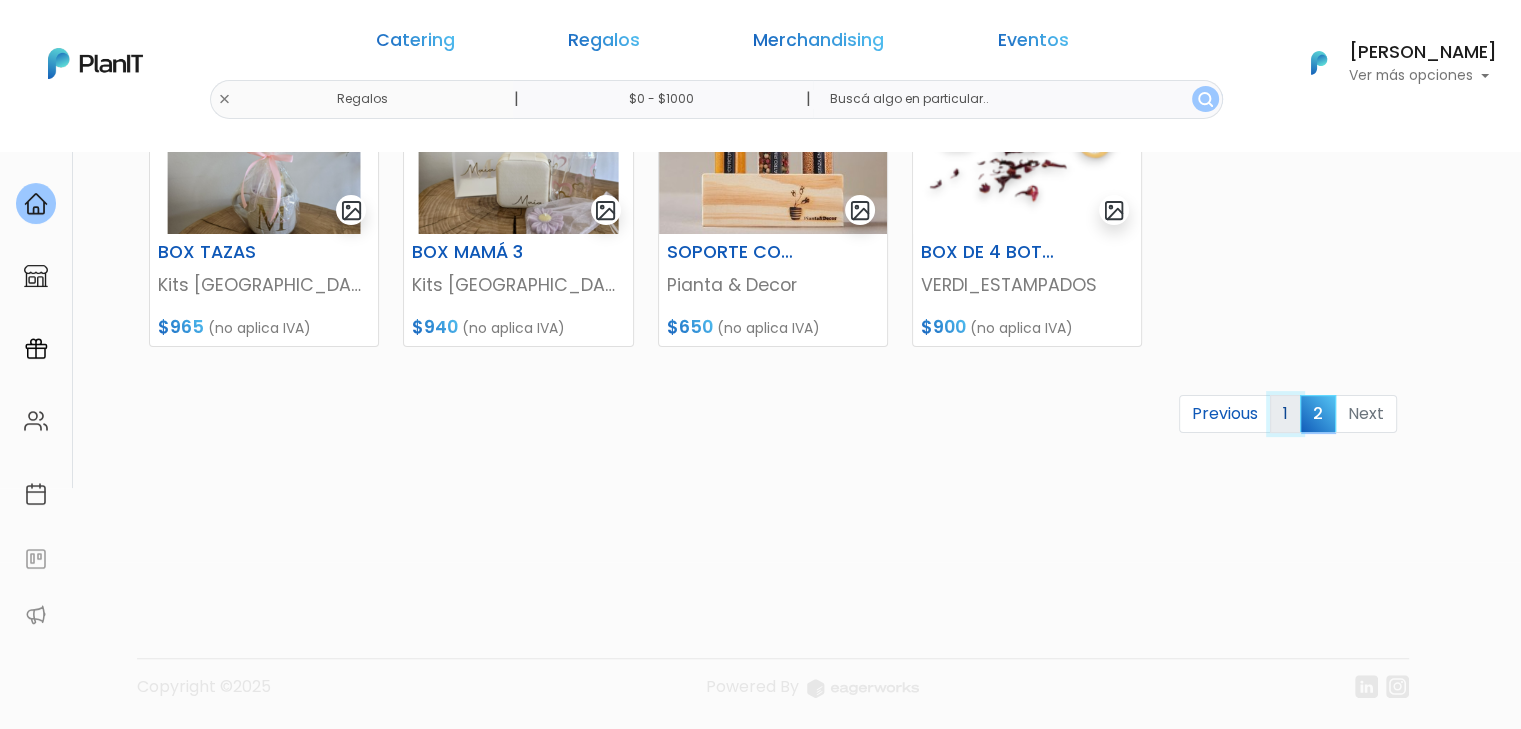 click on "1" at bounding box center (1285, 414) 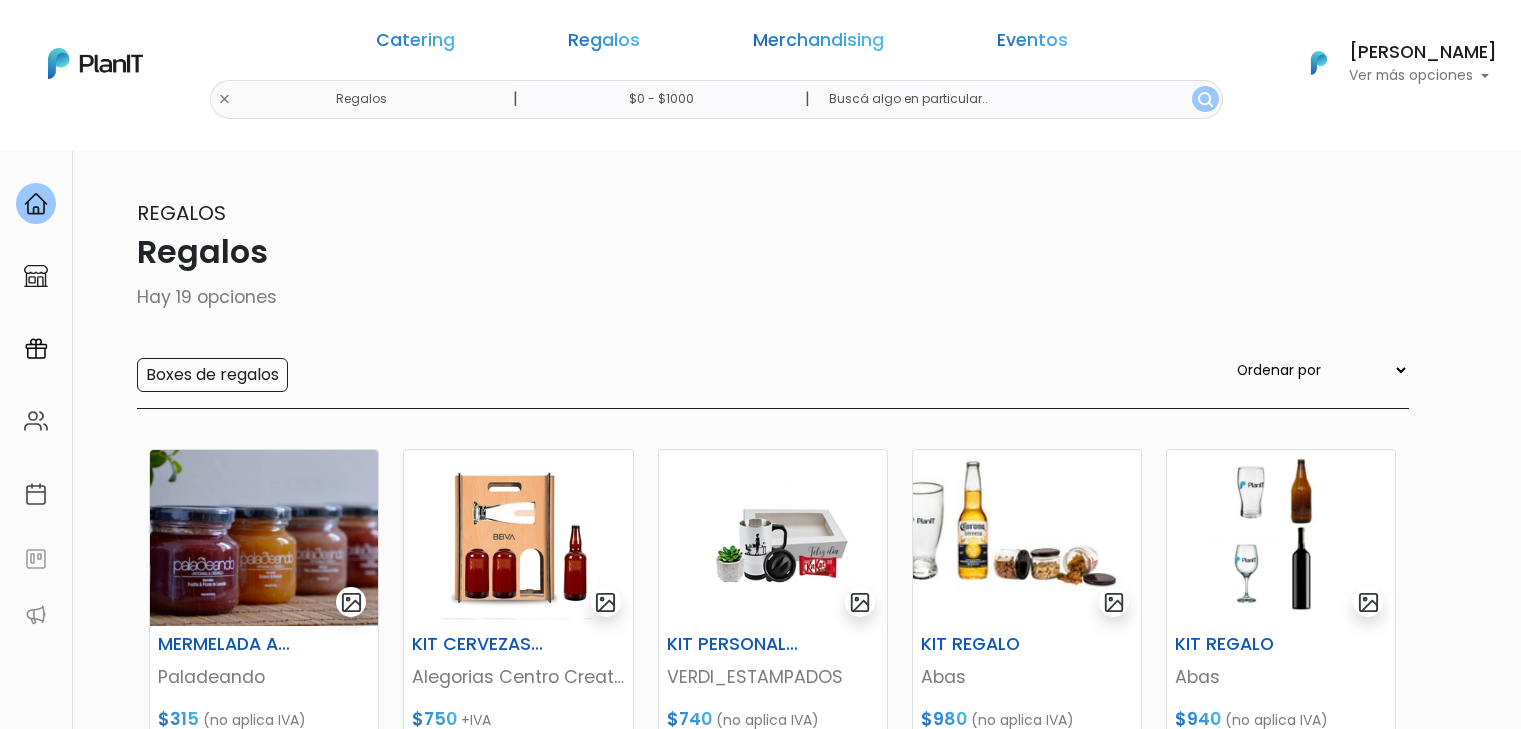 scroll, scrollTop: 0, scrollLeft: 0, axis: both 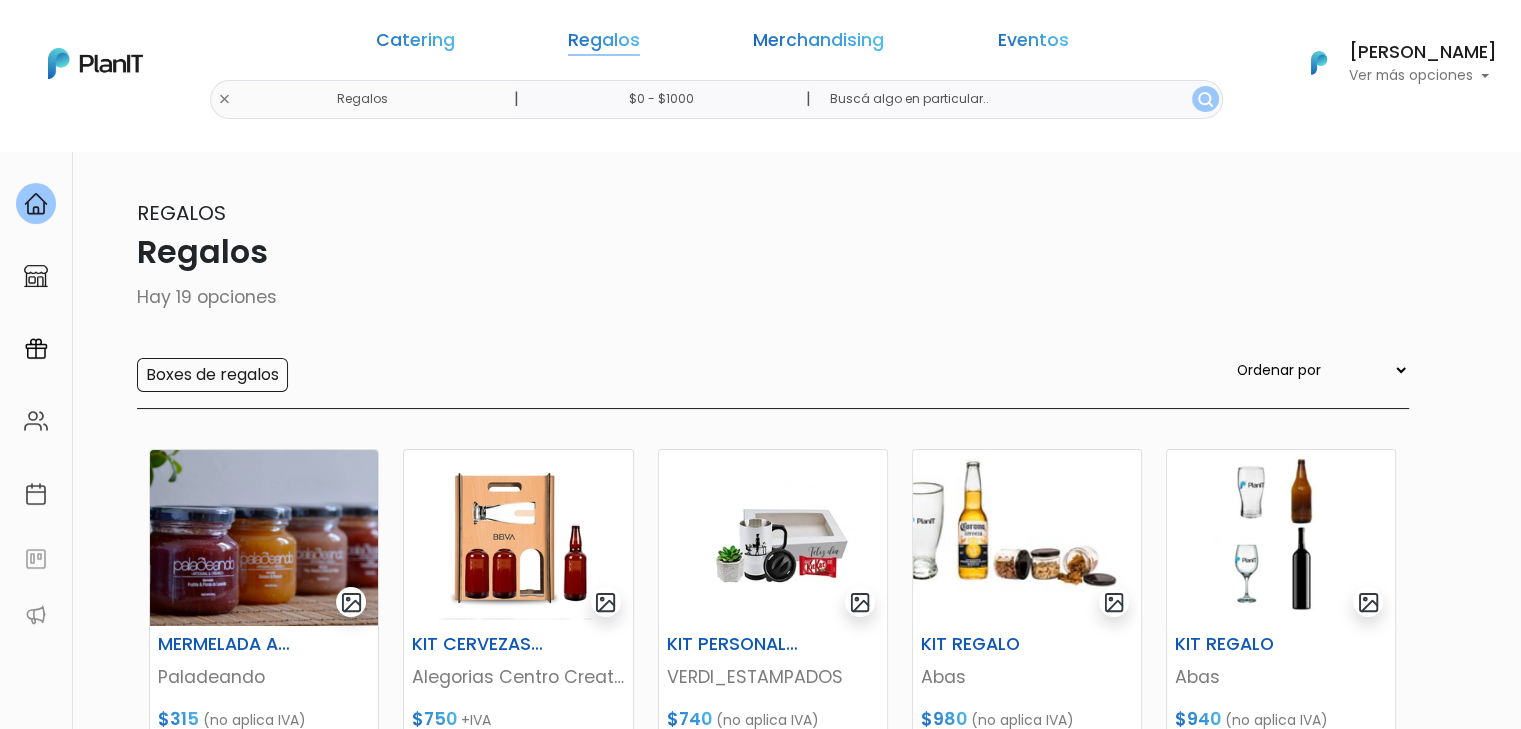 click on "Regalos" at bounding box center (604, 44) 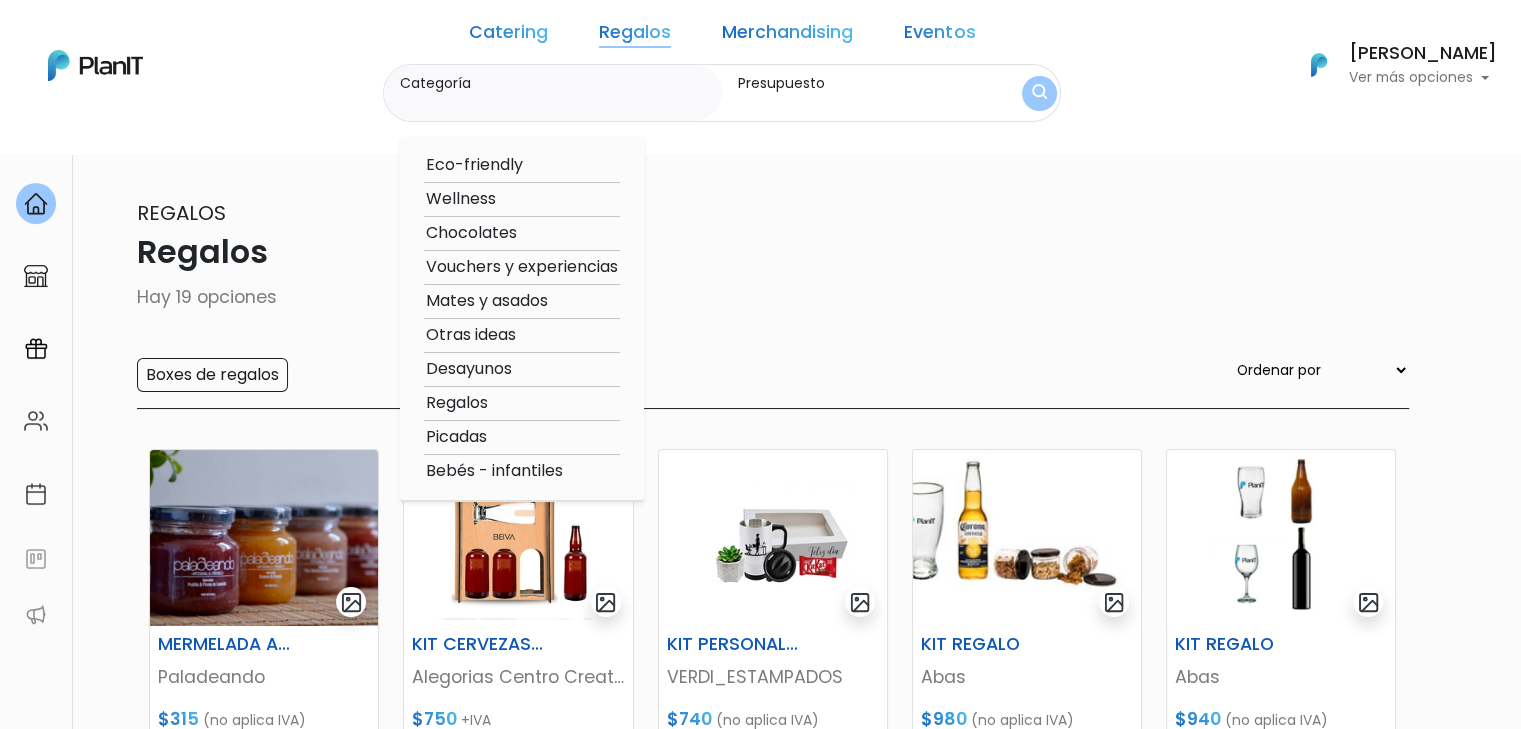 click on "Regalos" at bounding box center [522, 403] 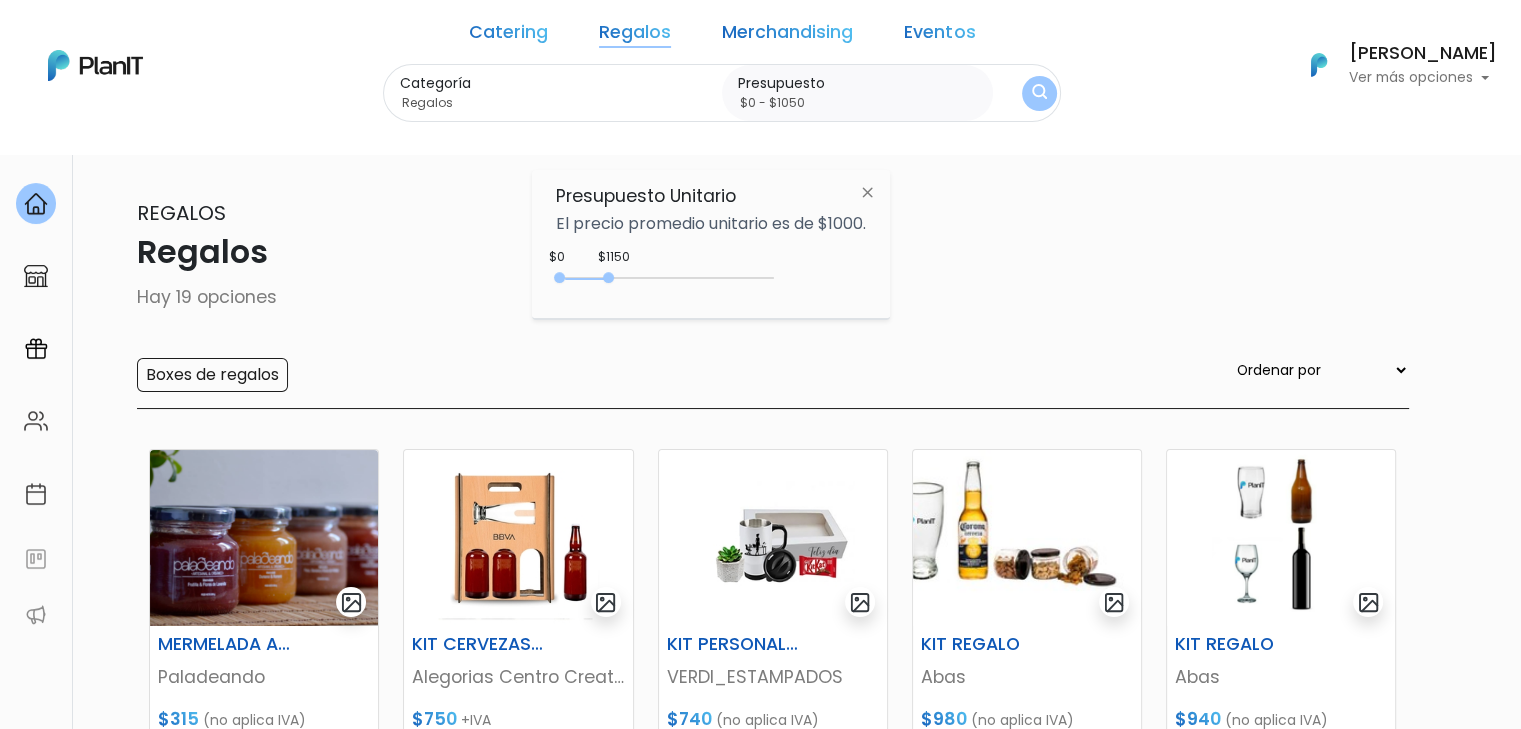 type on "$0 - $1000" 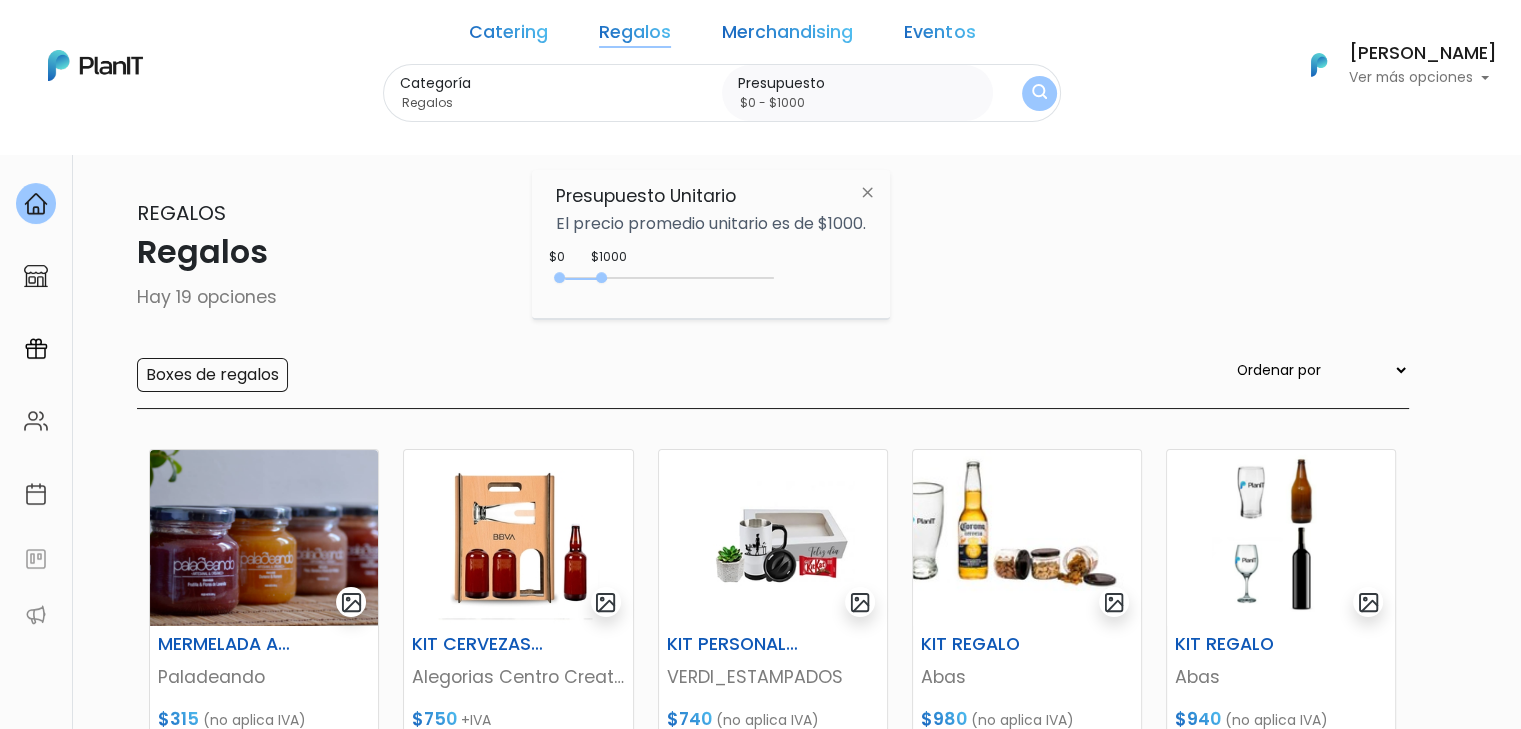 click on "0 : 1000 0 1000" at bounding box center (669, 282) 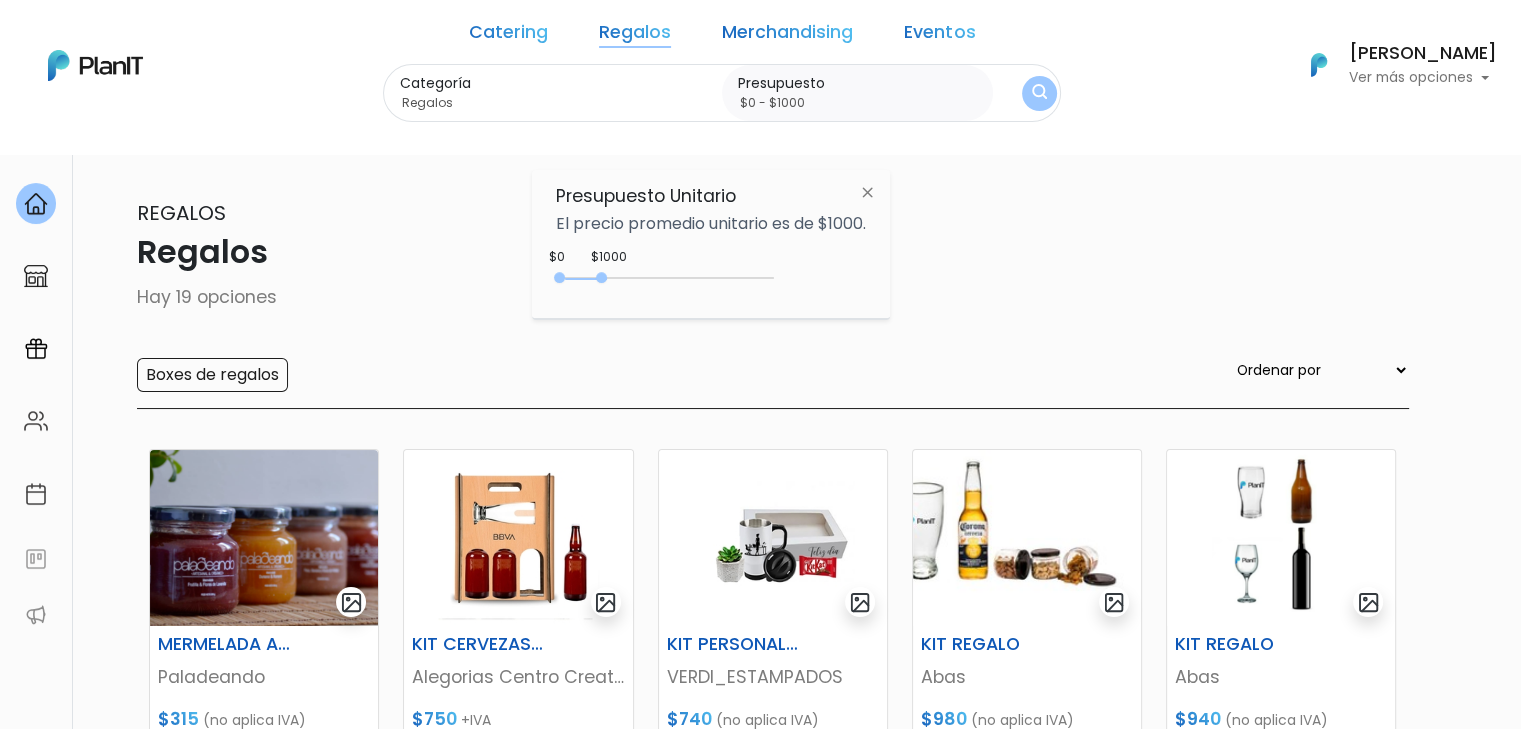 click at bounding box center (1039, 93) 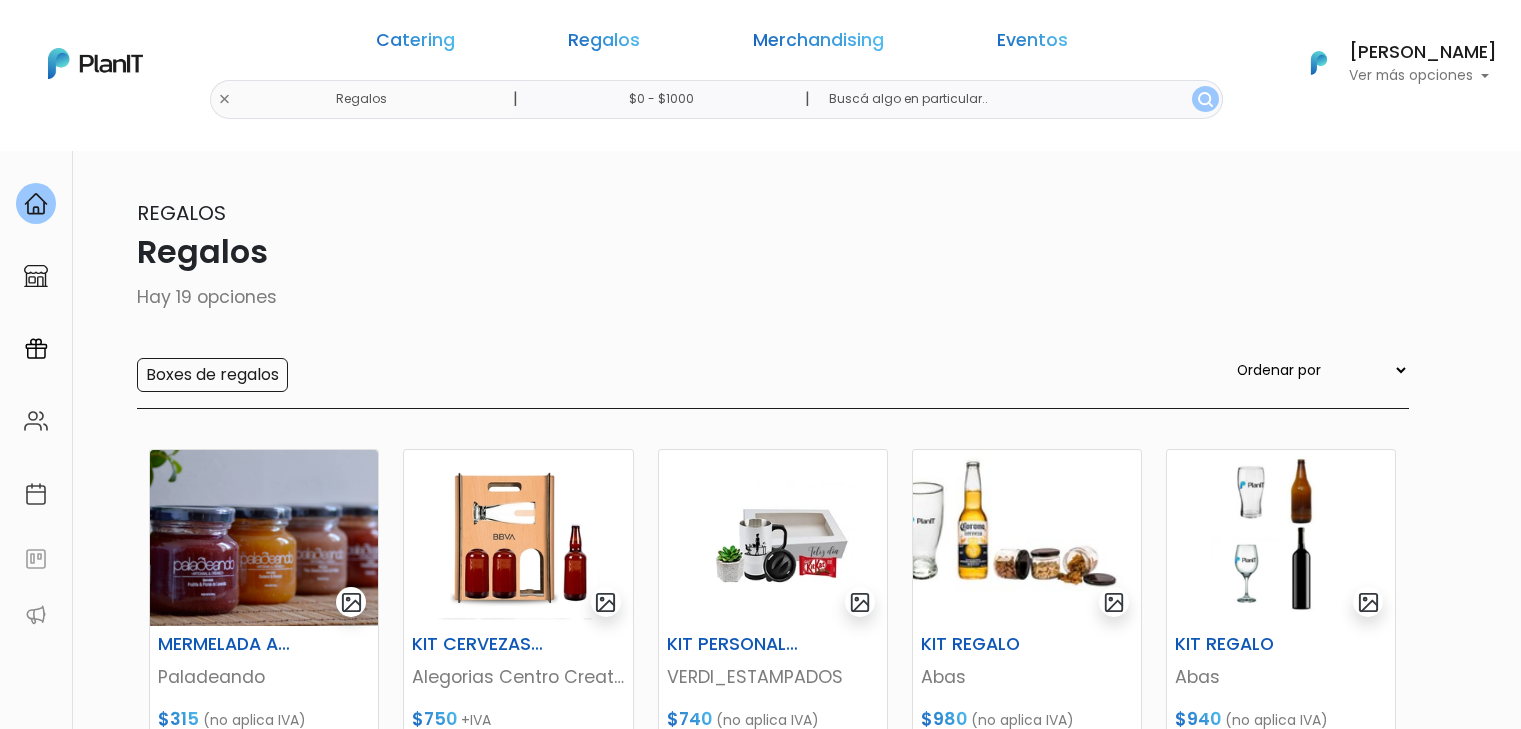 scroll, scrollTop: 0, scrollLeft: 0, axis: both 